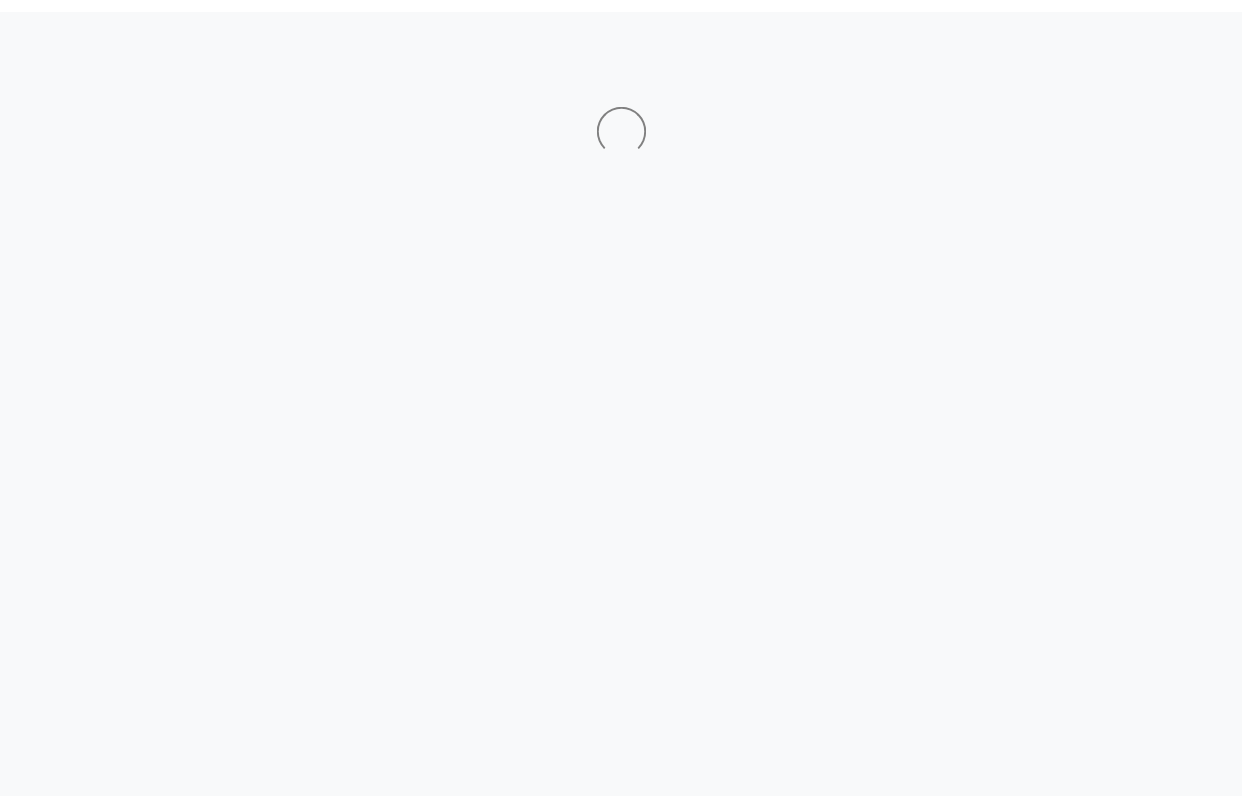 scroll, scrollTop: 0, scrollLeft: 0, axis: both 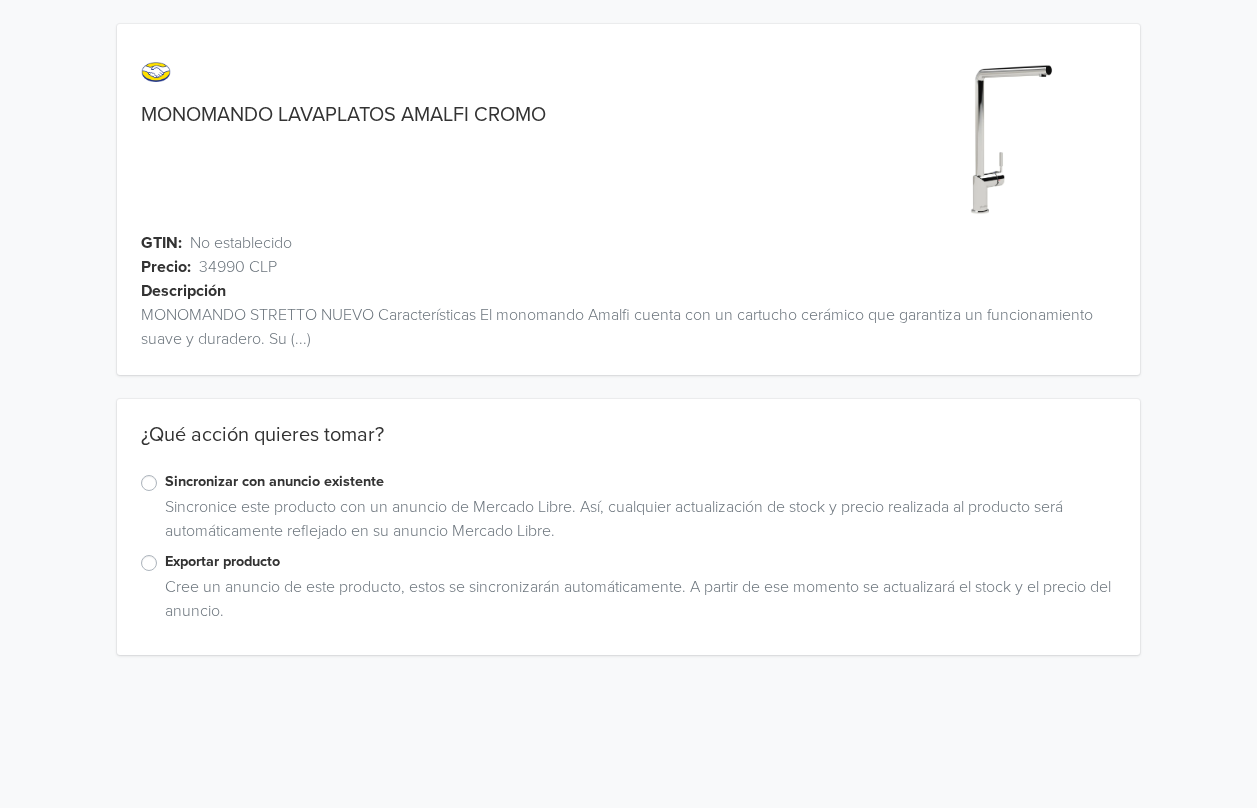 click on "Exportar producto" at bounding box center [640, 562] 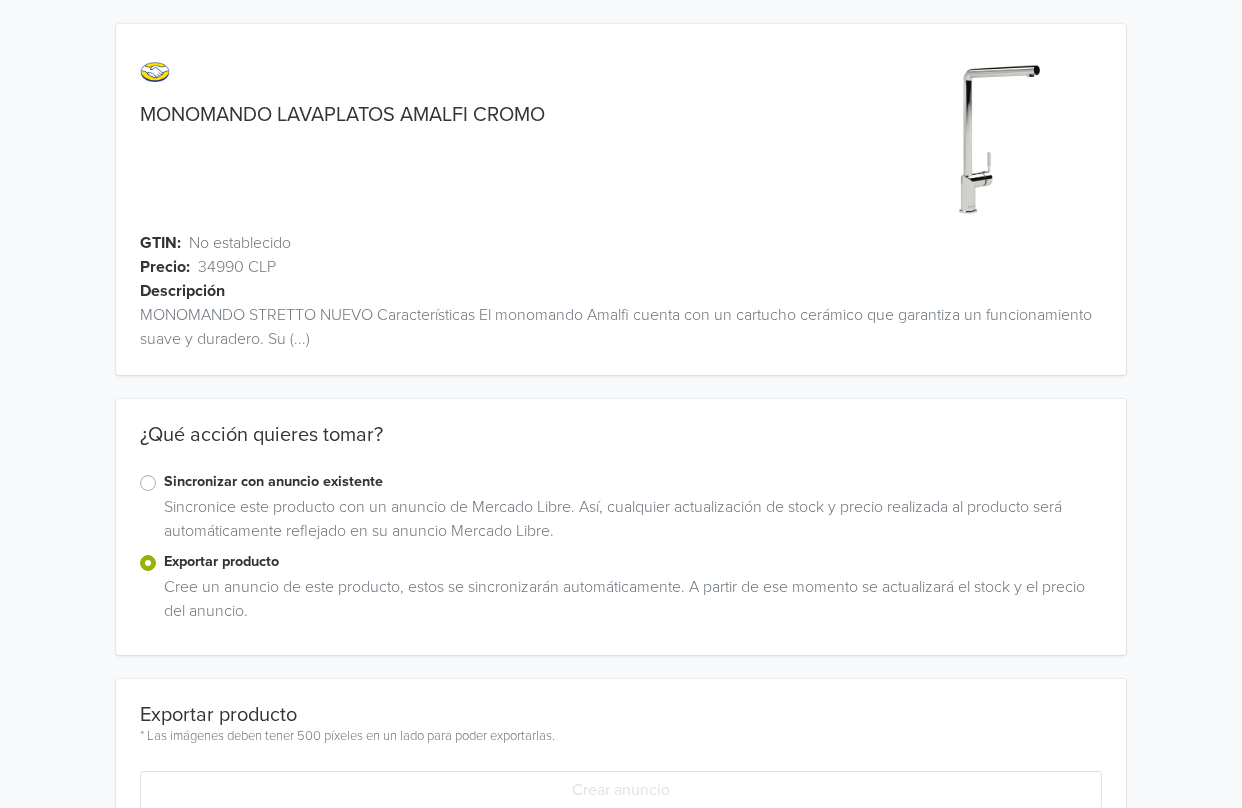 scroll, scrollTop: 0, scrollLeft: 0, axis: both 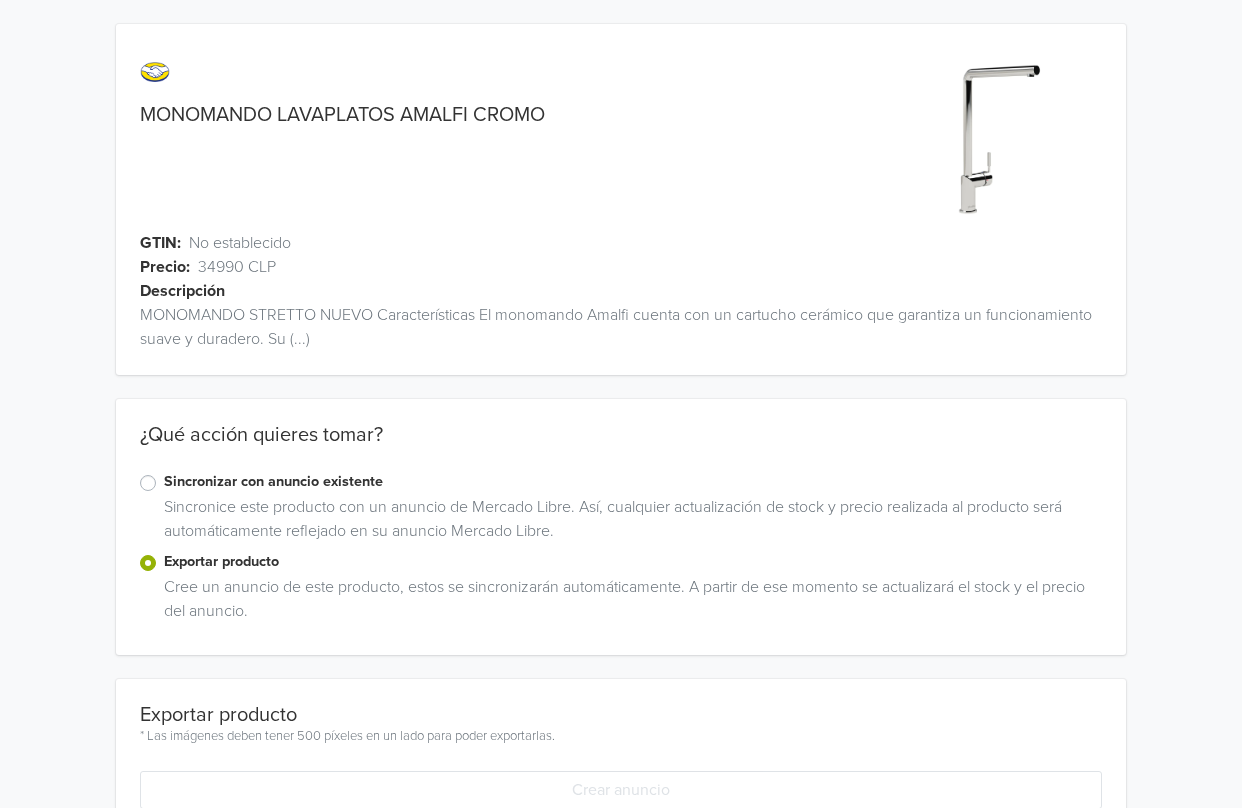 click on "Sincronizar con anuncio existente" at bounding box center [633, 482] 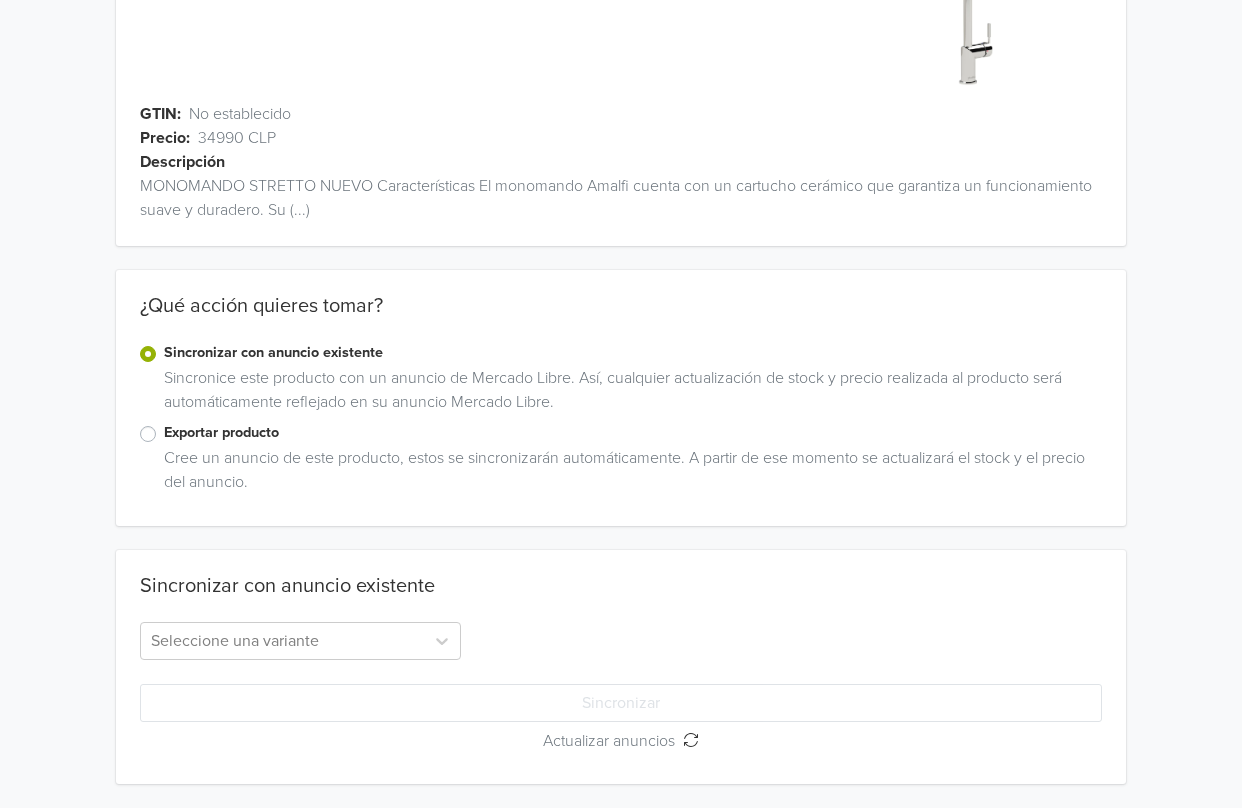 scroll, scrollTop: 129, scrollLeft: 0, axis: vertical 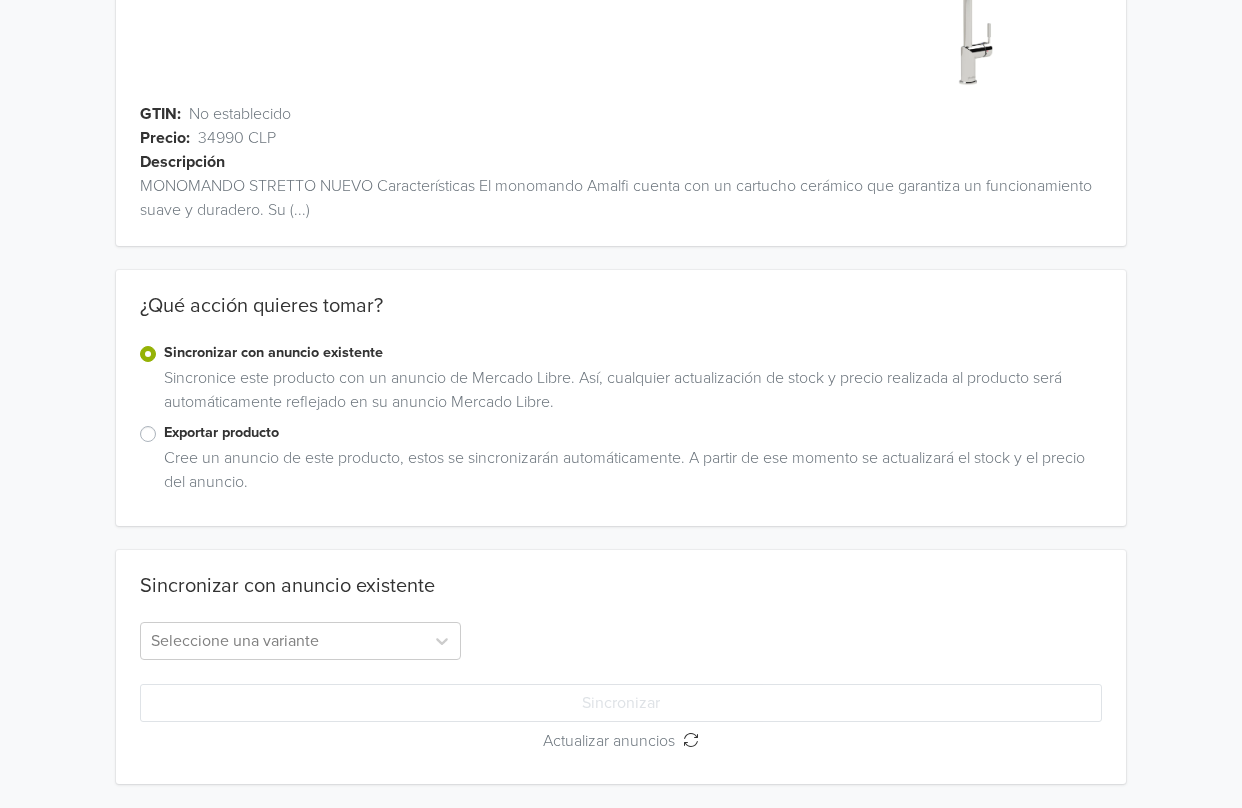 click on "Actualizar anuncios" at bounding box center (613, 741) 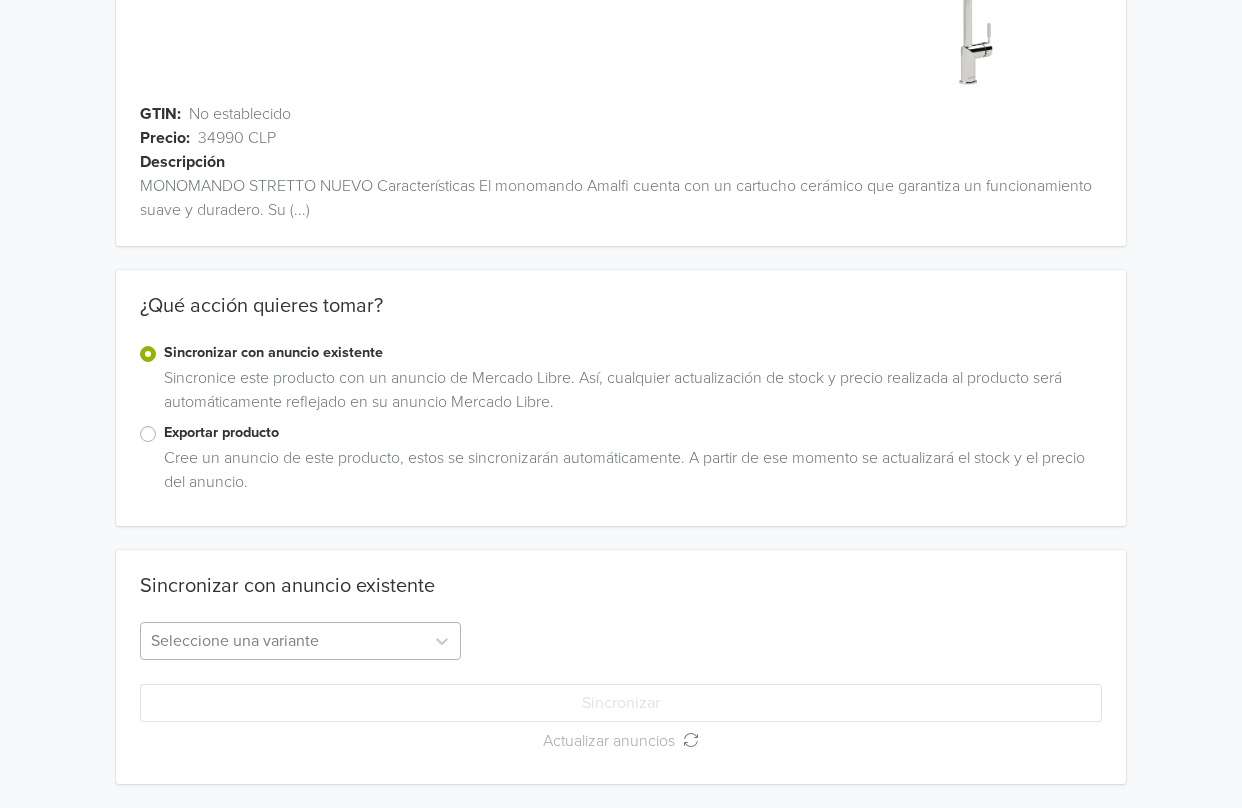 scroll, scrollTop: 203, scrollLeft: 0, axis: vertical 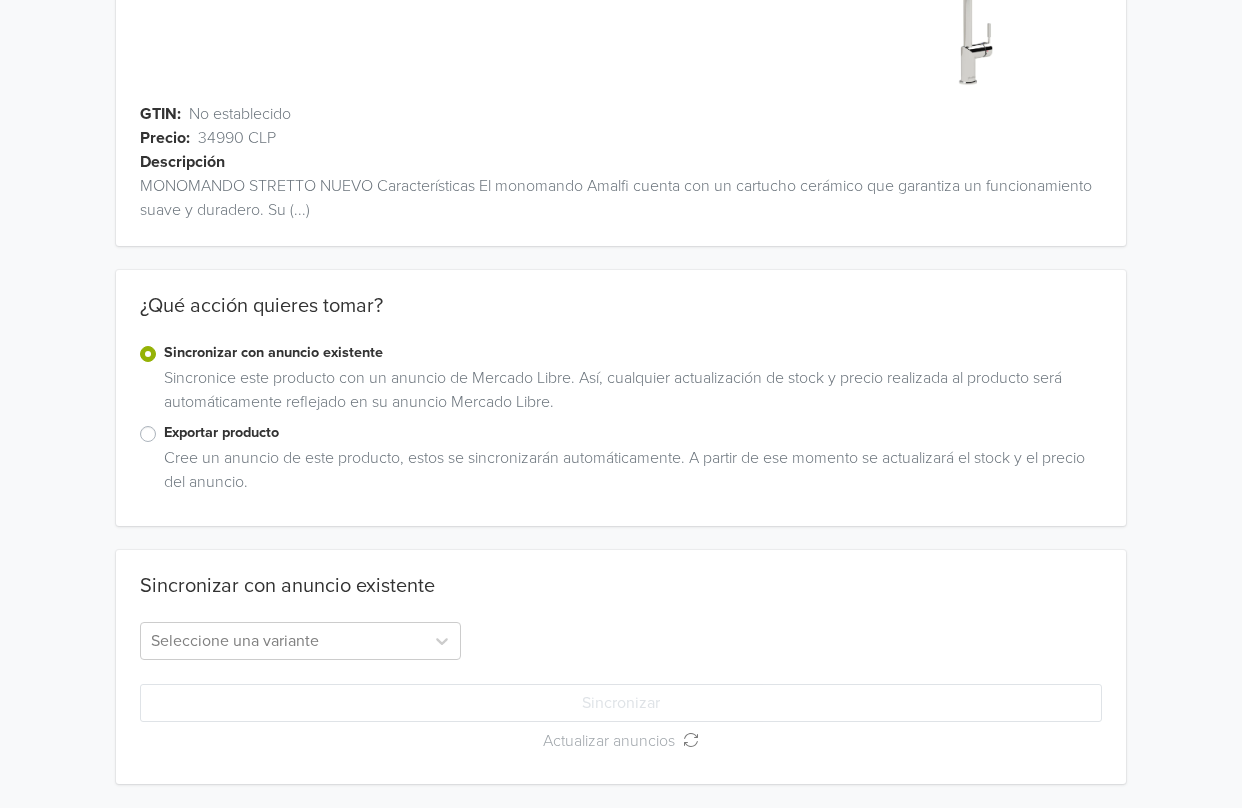 click on "Sincronizar" at bounding box center [621, 691] 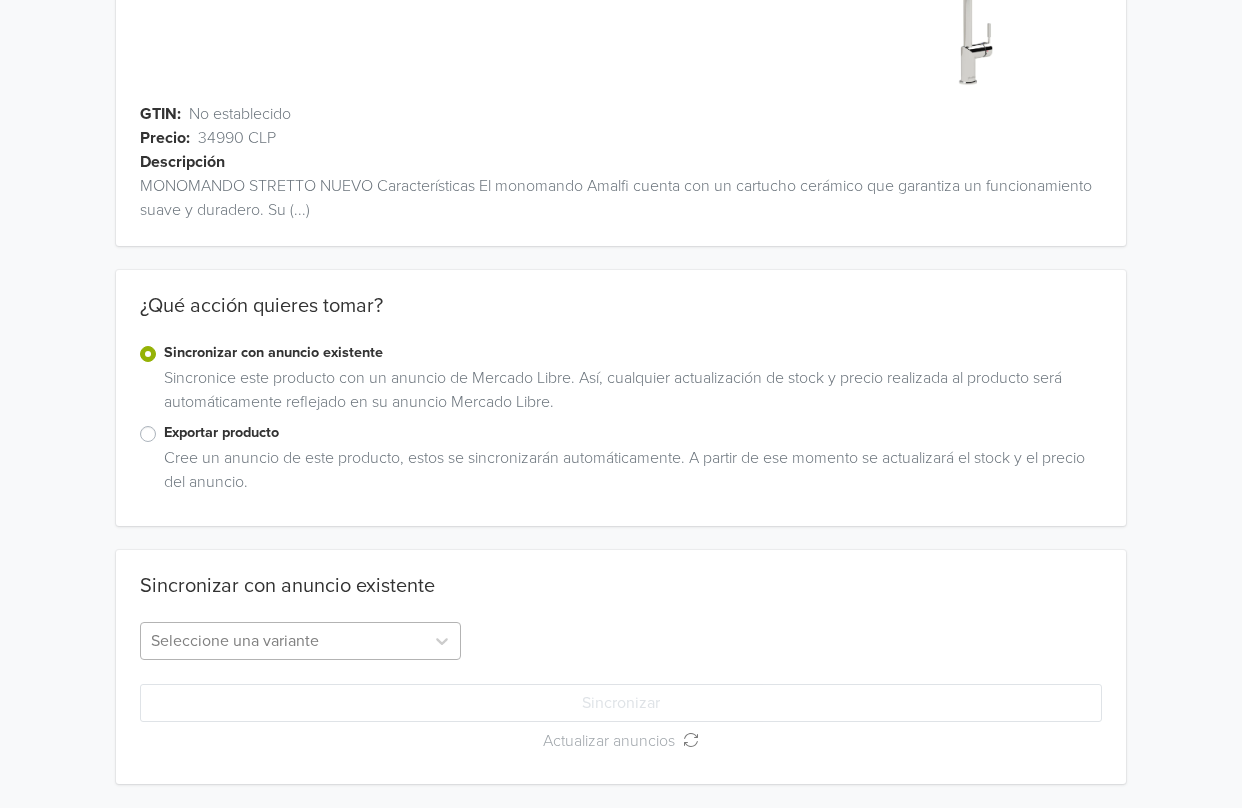 click on "Seleccione una variante" at bounding box center (282, 641) 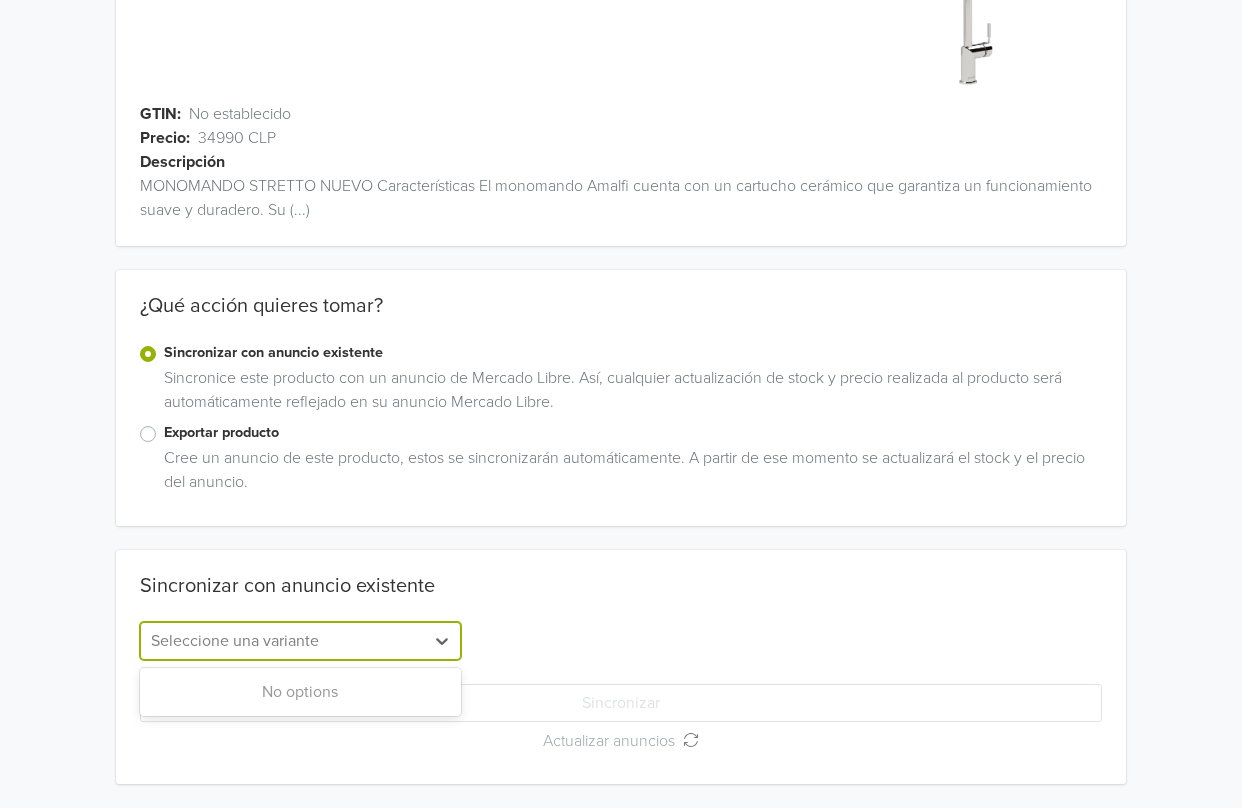 click on "No options" at bounding box center (300, 692) 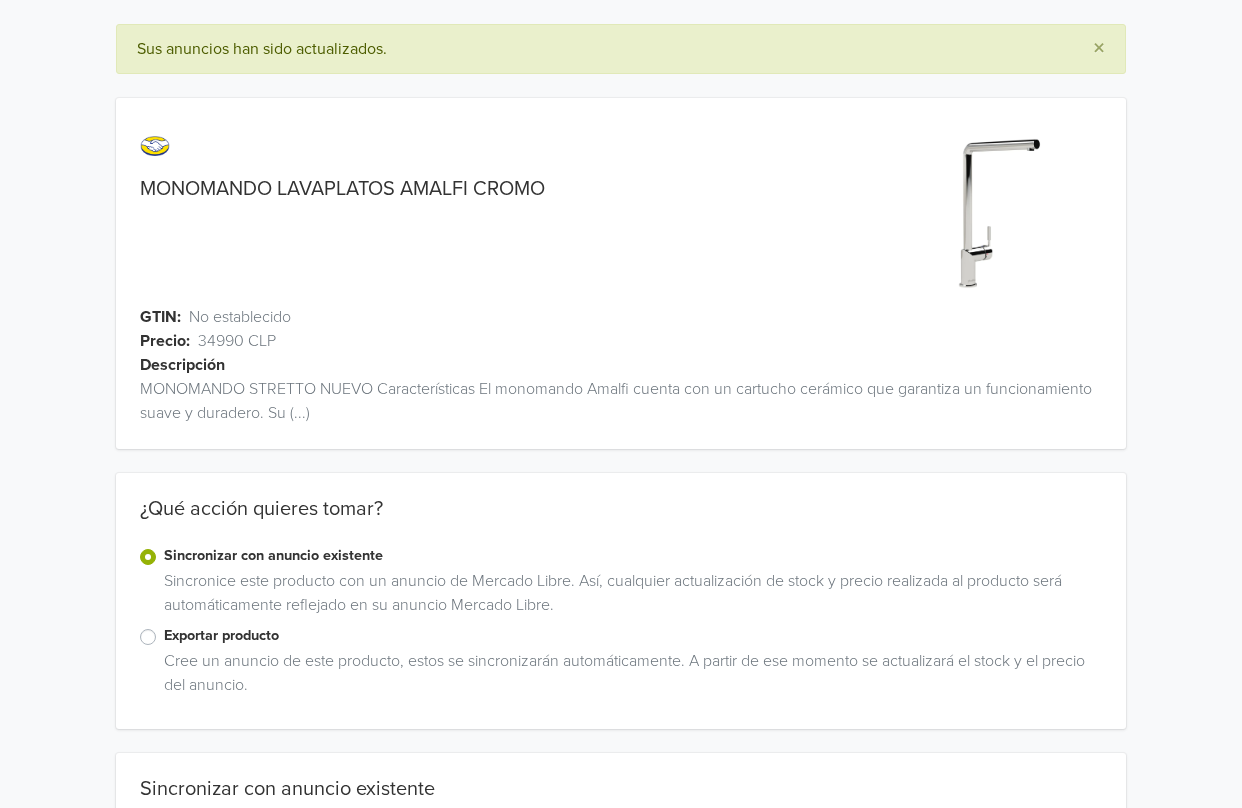 scroll, scrollTop: 0, scrollLeft: 0, axis: both 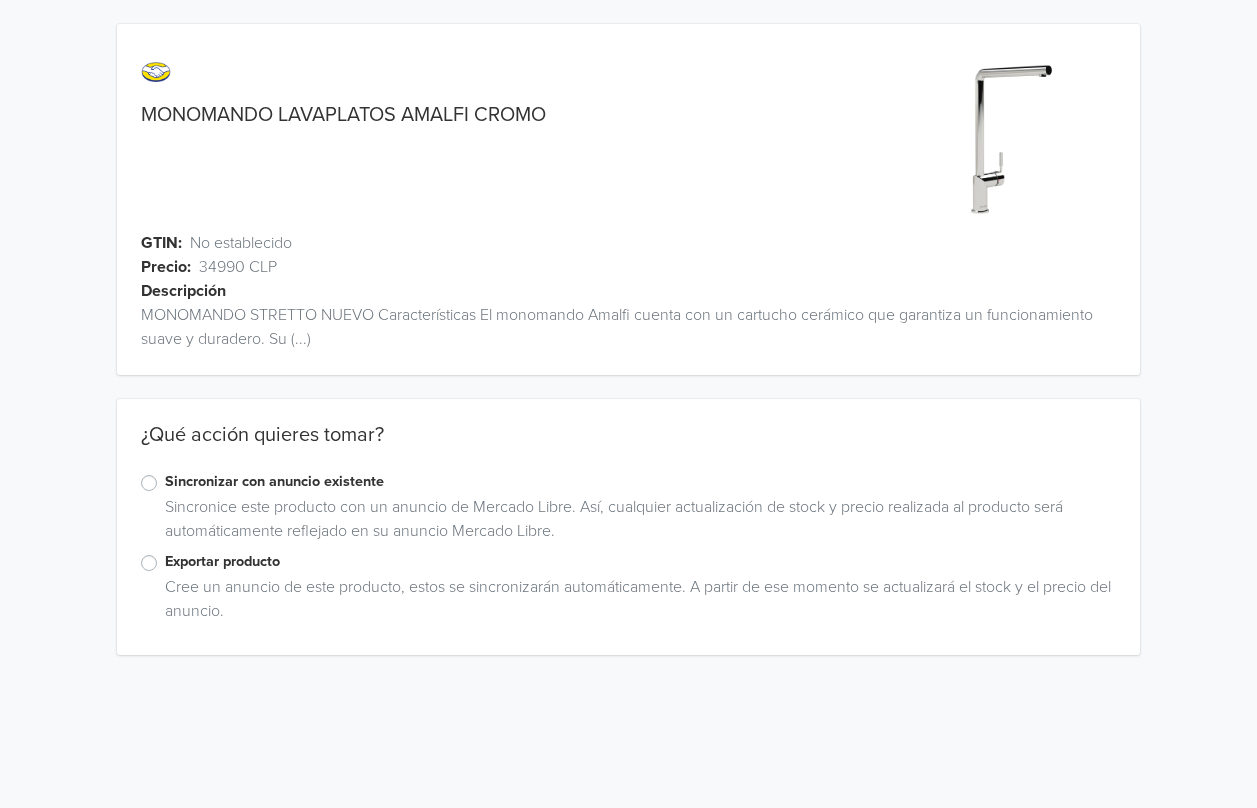 click on "Exportar producto" at bounding box center [640, 562] 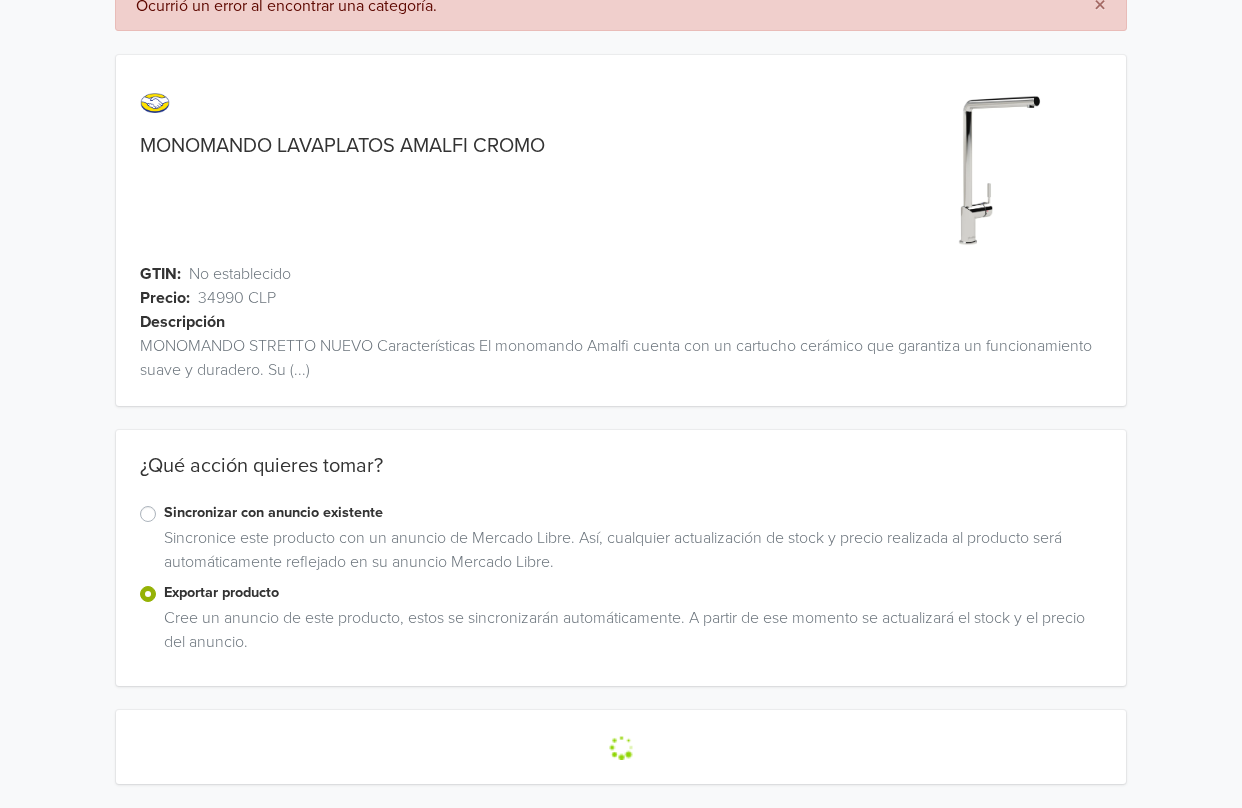 scroll, scrollTop: 43, scrollLeft: 0, axis: vertical 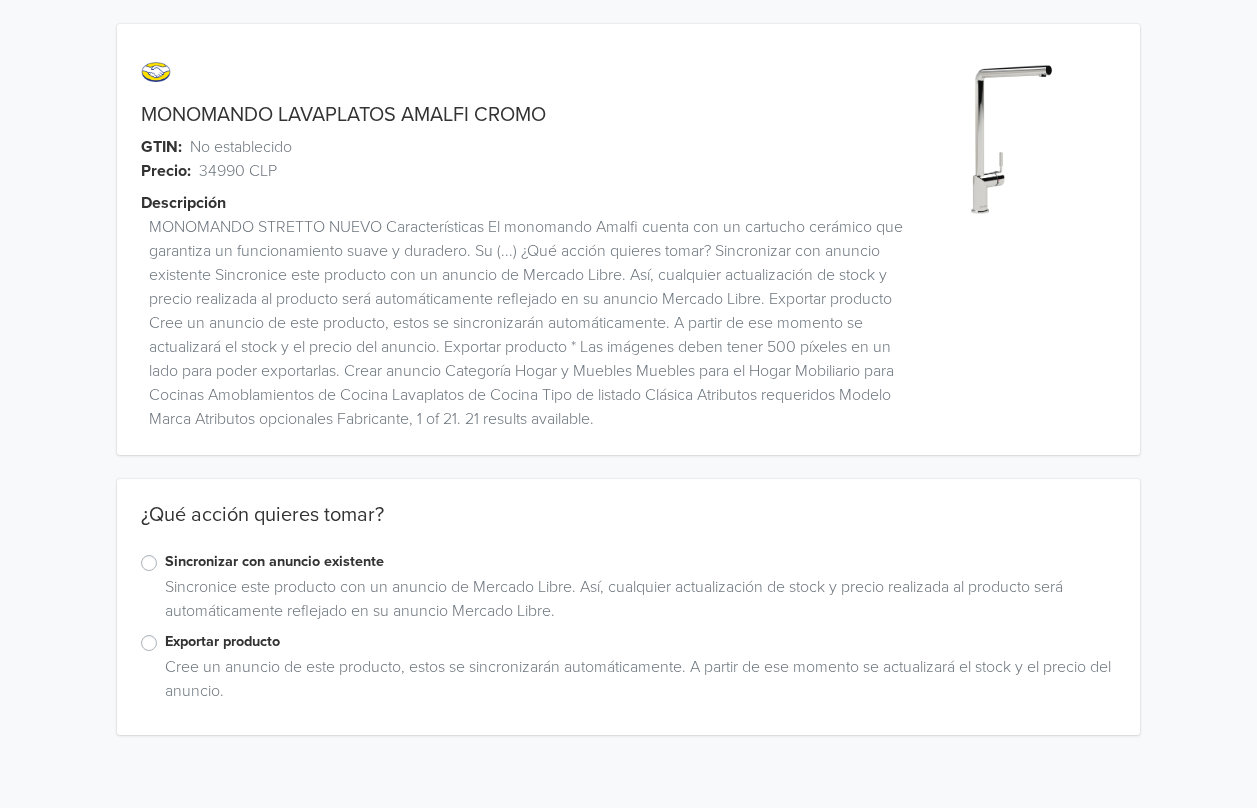 click on "Exportar producto" at bounding box center [640, 642] 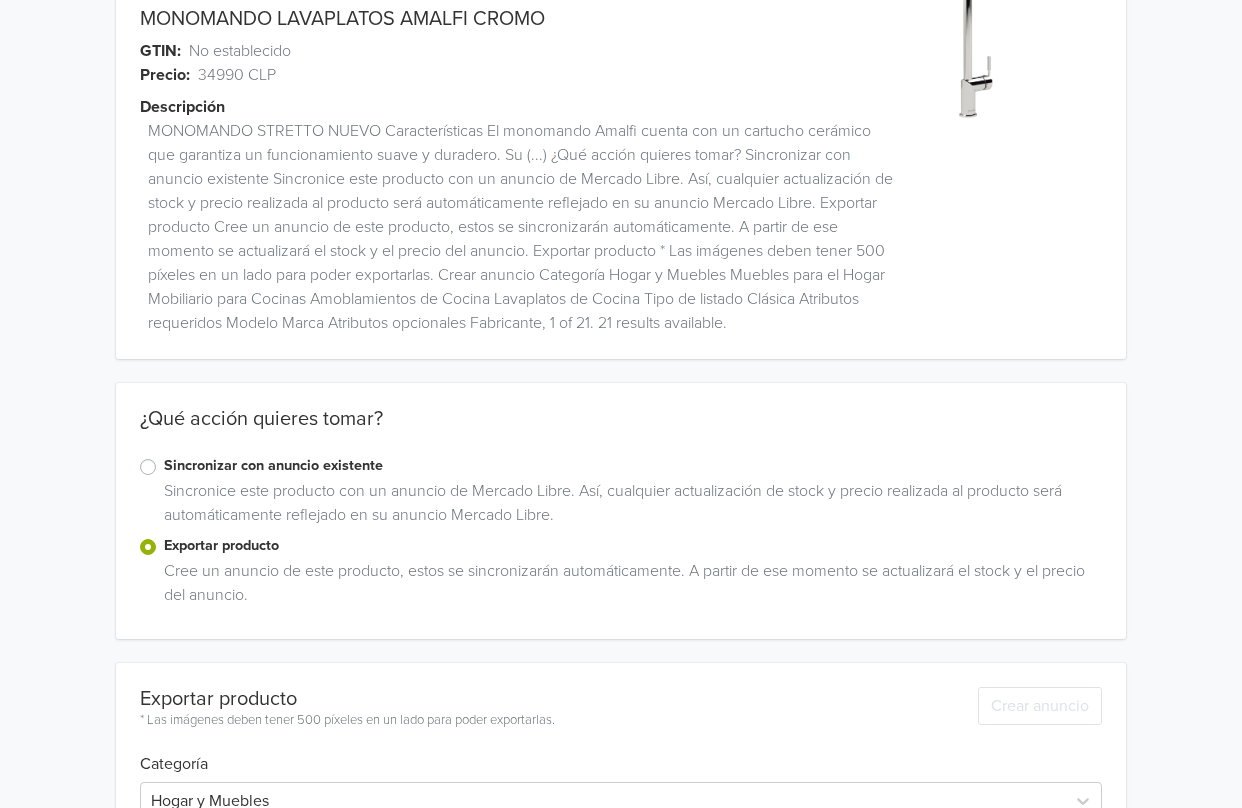 scroll, scrollTop: 95, scrollLeft: 0, axis: vertical 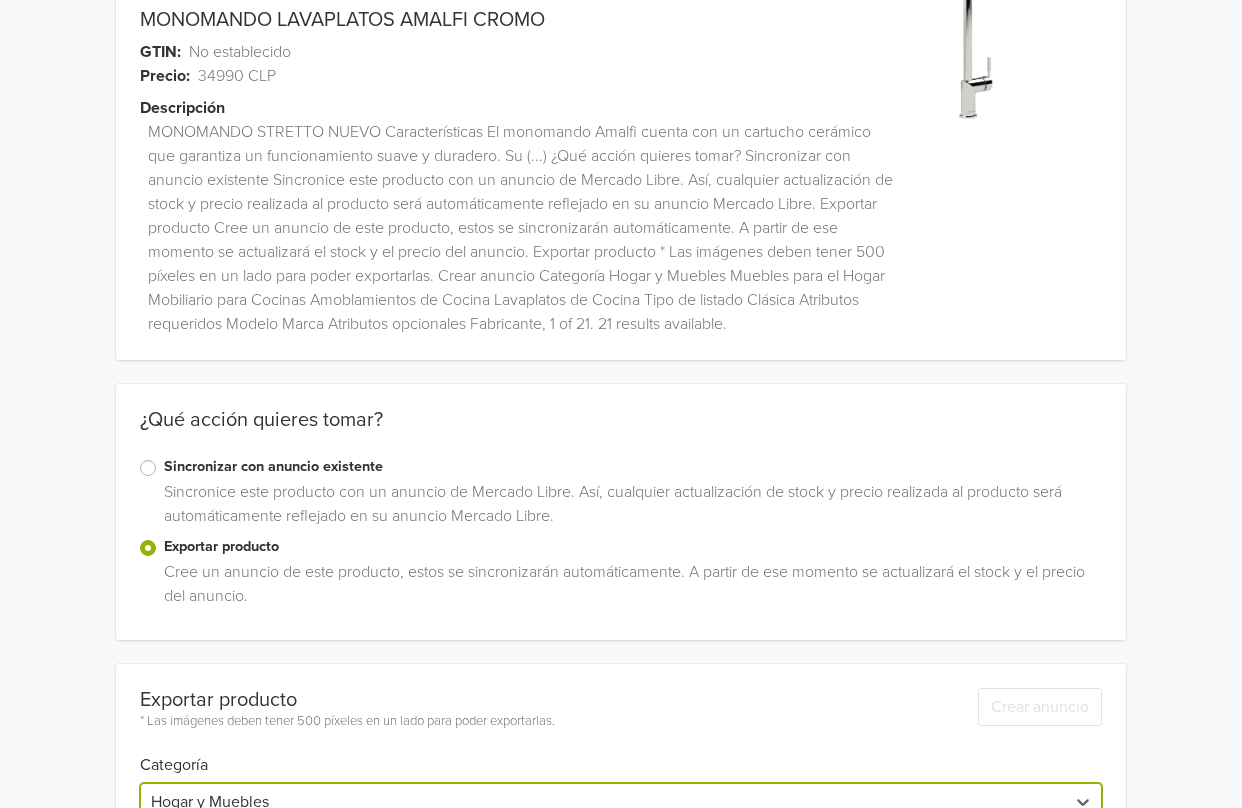 click on "Accesorios para Vehículos, 1 of 42. 42 results available. Use Up and Down to choose options, press Enter to select the currently focused option, press Escape to exit the menu, press Tab to select the option and exit the menu. Hogar y Muebles Accesorios para Vehículos Agro Alimentos y Bebidas Antigüedades y Colecciones Arte, Librería y Cordonería Autos, Motos y Otros Bebés Bebés Reborn Belleza y Cuidado Personal Brazos Pitman Carpetas y Álbums Carpetas y Álbums Celulares y Telefonía Computación Consolas y Videojuegos Construcción Cámaras y Accesorios Deportes y Fitness  Electrodomésticos Electrónica, Audio y Video Entradas para Eventos Herramientas Hogar y Muebles Industrias y Oficinas Inmuebles Instrumentos Musicales Juegos y Juguetes Libros, Revistas y Comics Mascotas Máscaras para Cejas Máscaras para Cejas Máscaras para Cejas Música y Películas Orejas Otras Categorías Relojes y Joyas Salud y Equipamiento Médico Sellos Principales Traseros Servicios Souvenirs, Cotillón y Fiestas" at bounding box center [621, 802] 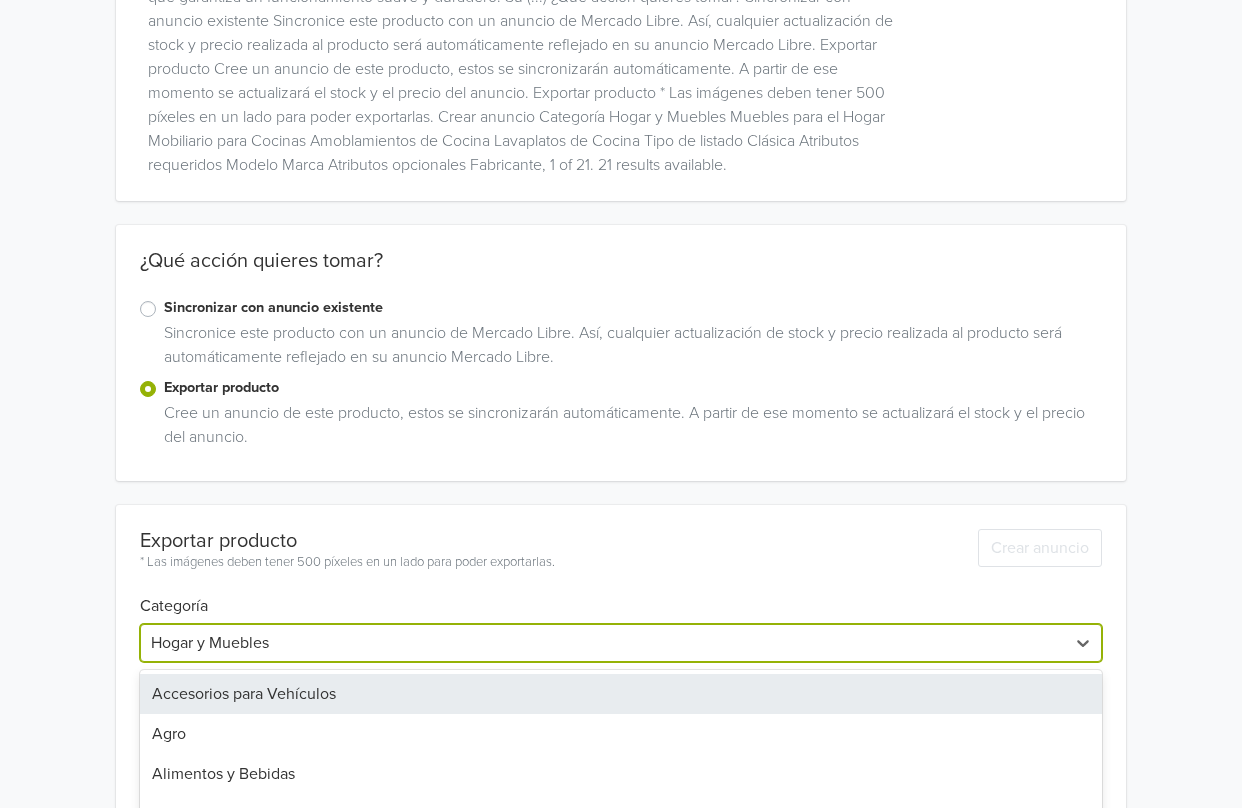 scroll, scrollTop: 255, scrollLeft: 0, axis: vertical 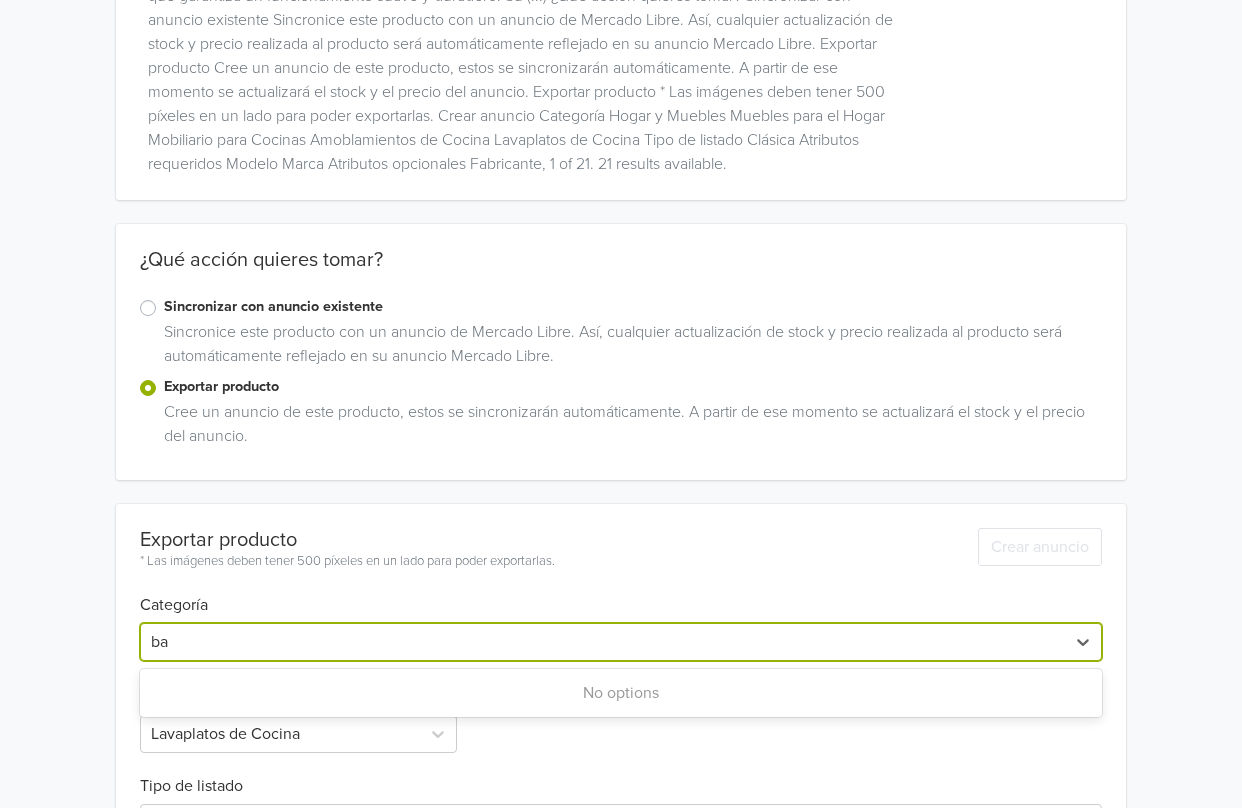 type on "b" 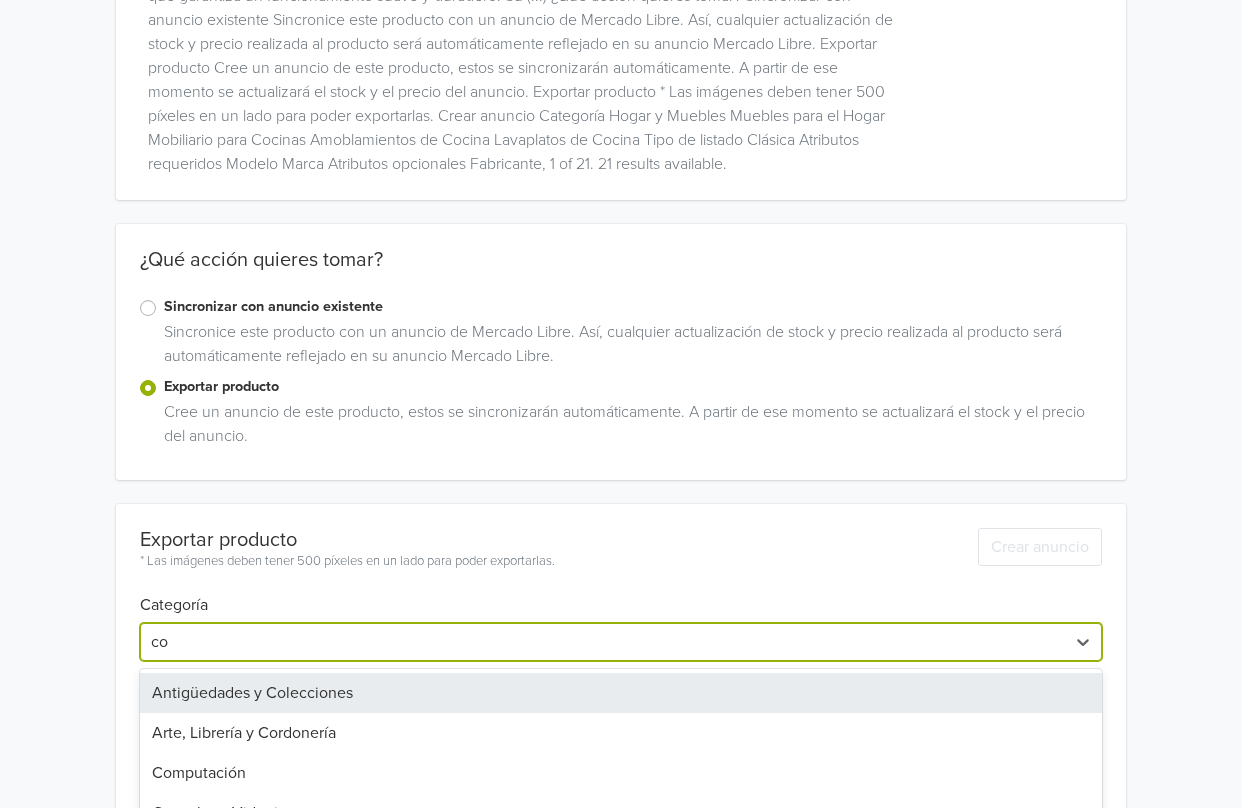 type on "c" 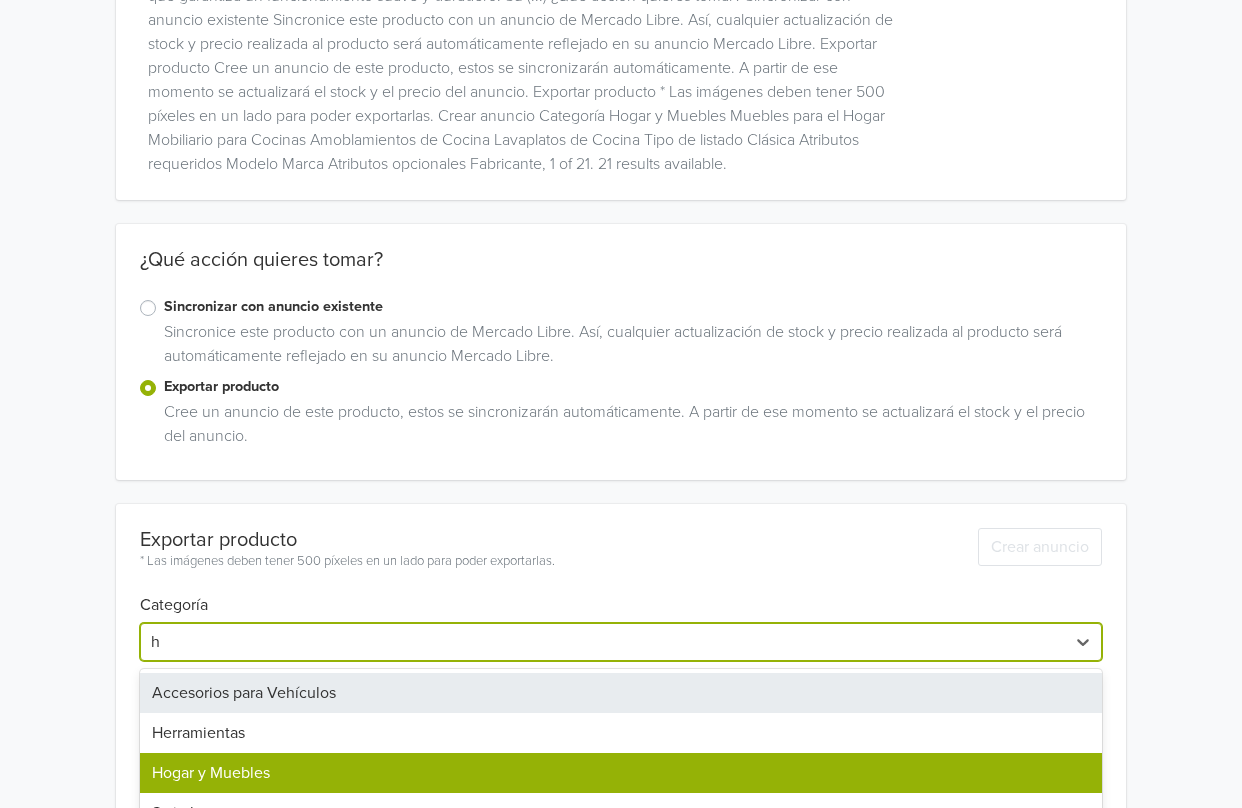 type on "ho" 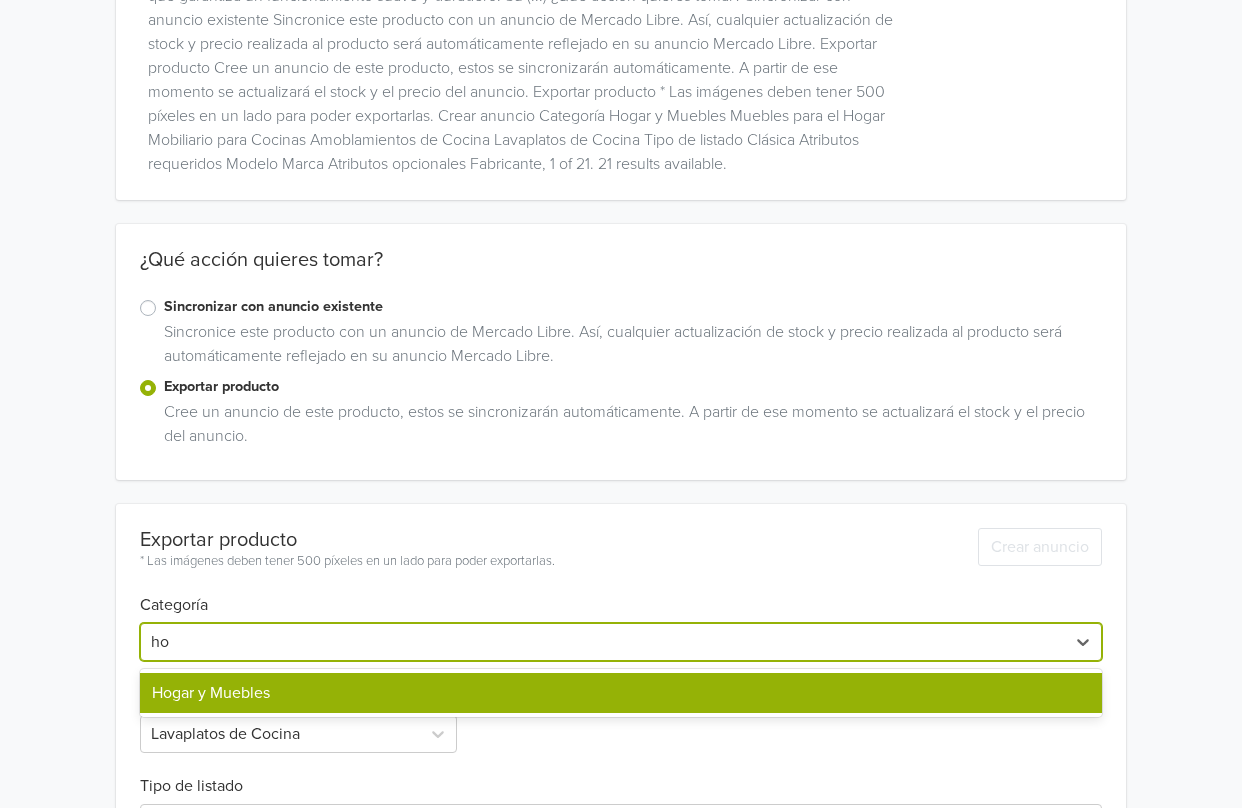 click on "Hogar y Muebles" at bounding box center (621, 693) 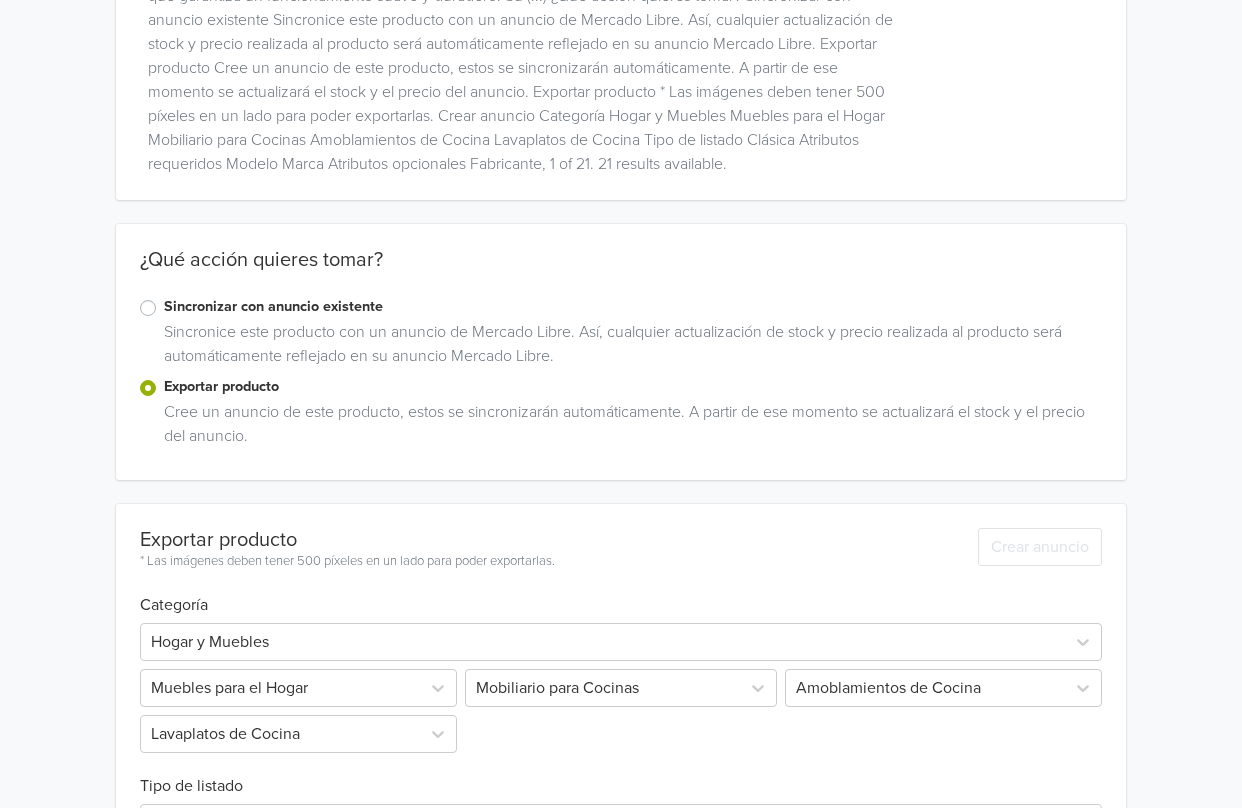 click on "Hogar y Muebles Muebles para el Hogar Mobiliario para Cocinas Amoblamientos de Cocina Lavaplatos de Cocina" at bounding box center (621, 684) 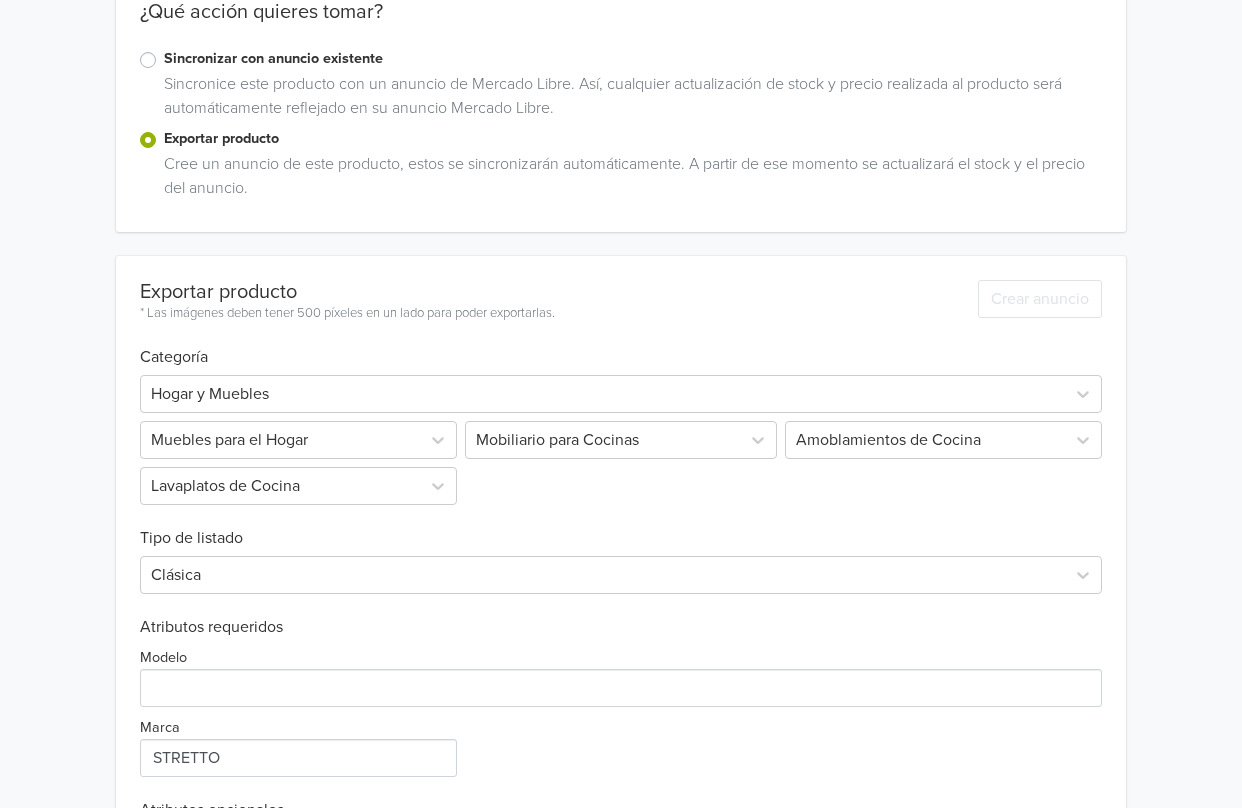 scroll, scrollTop: 502, scrollLeft: 0, axis: vertical 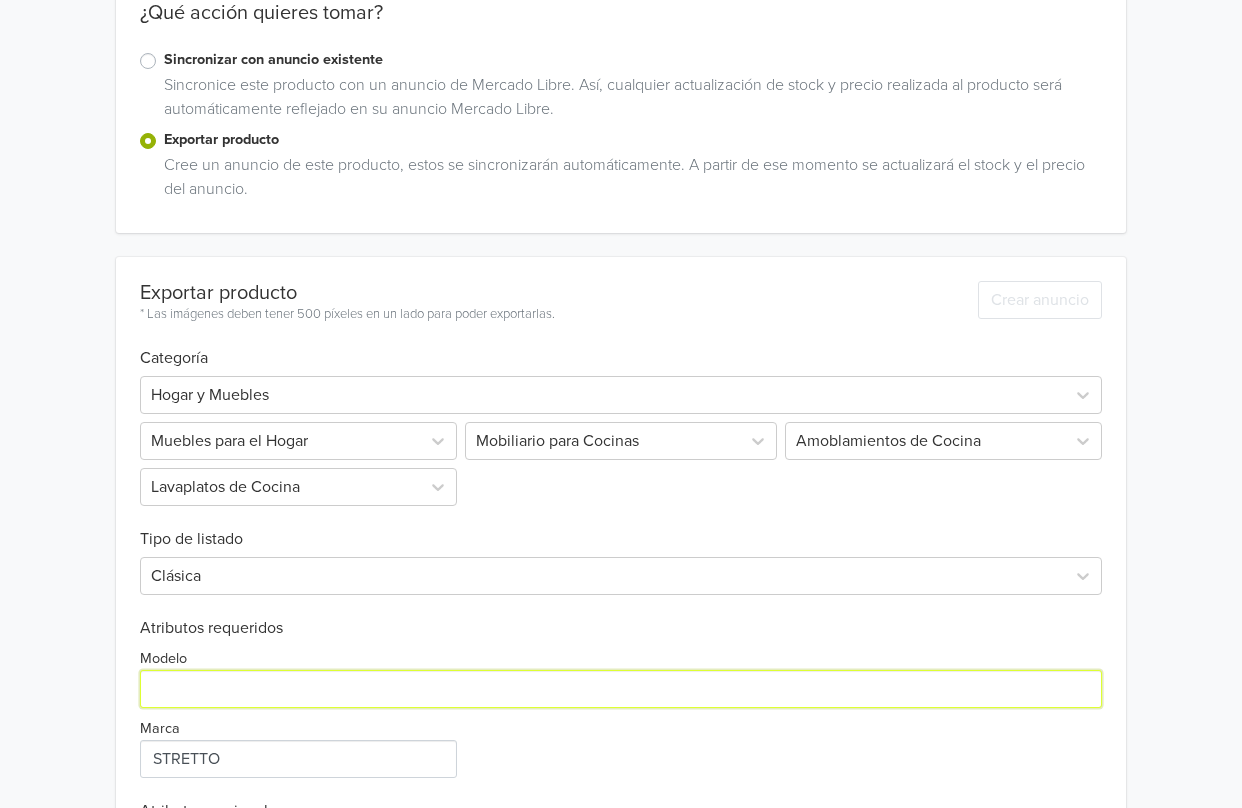 click on "Modelo" at bounding box center (621, 689) 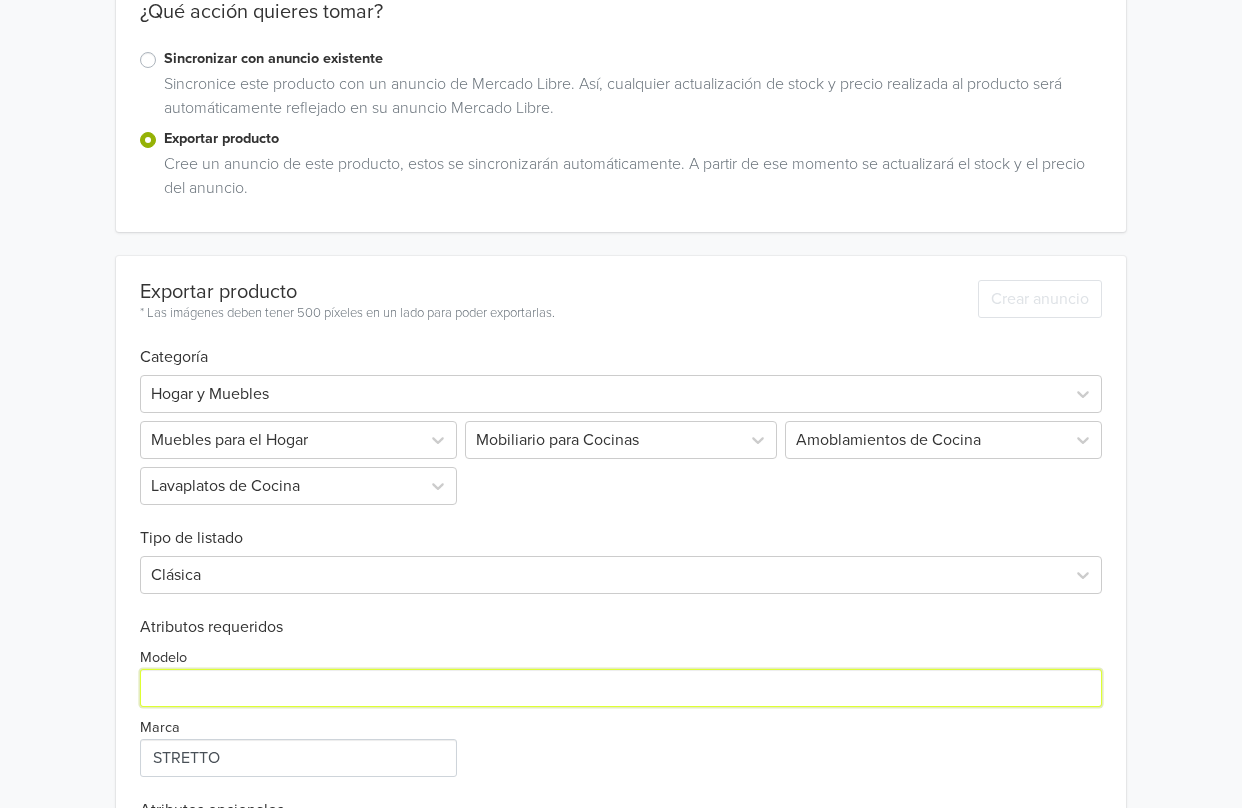 scroll, scrollTop: 502, scrollLeft: 0, axis: vertical 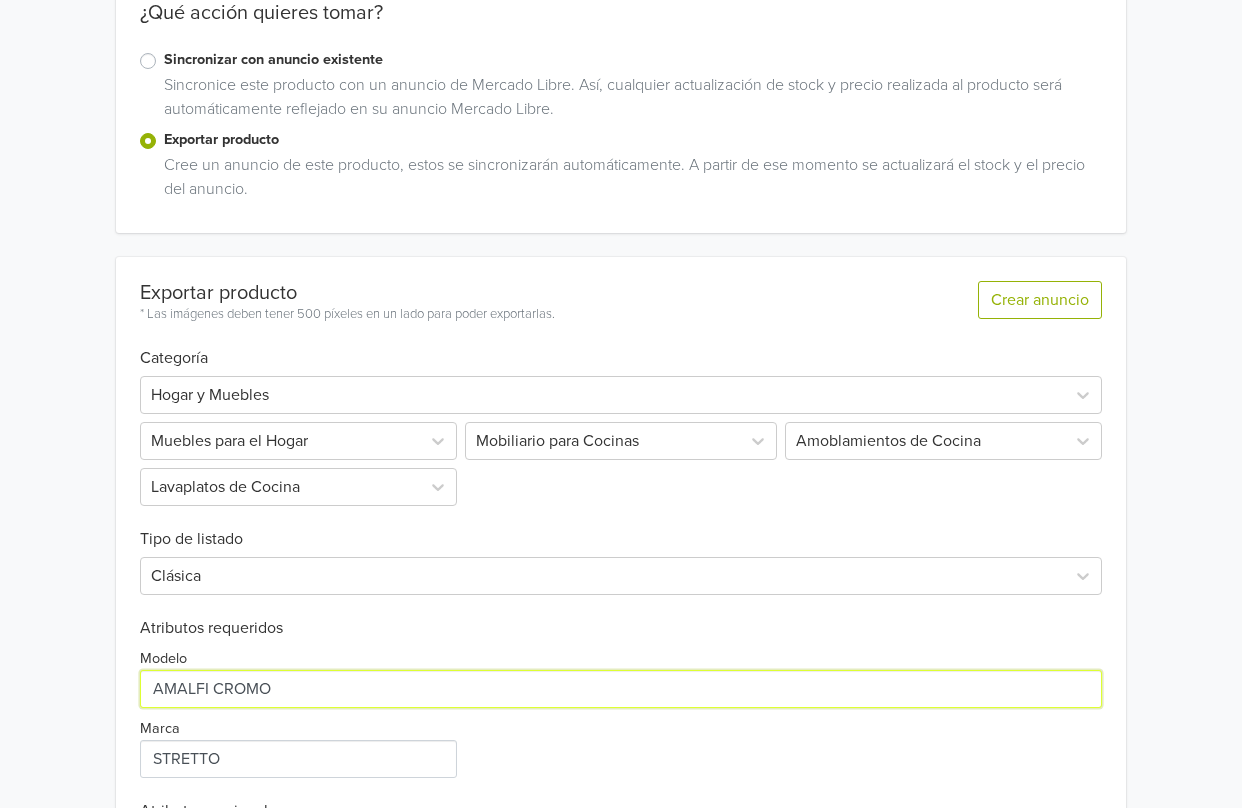 type on "AMALFI CROMO" 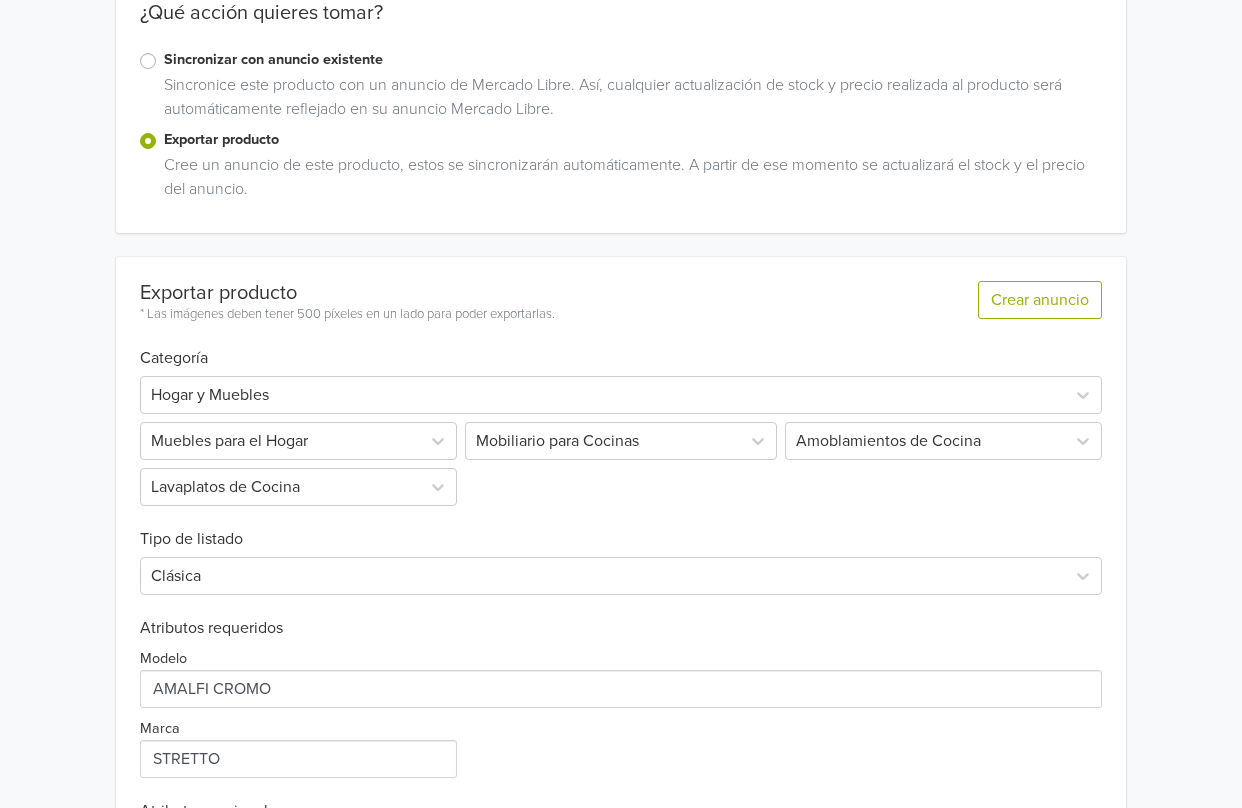 click on "Exportar producto * Las imágenes deben tener 500 píxeles en un lado para poder exportarlas. Crear anuncio Categoría Hogar y Muebles Muebles para el Hogar Mobiliario para Cocinas Amoblamientos de Cocina Lavaplatos de Cocina Tipo de listado Clásica Atributos requeridos Modelo Marca Atributos opcionales Seleccione los atributos opcionales para incluir Crear anuncio" at bounding box center (621, 605) 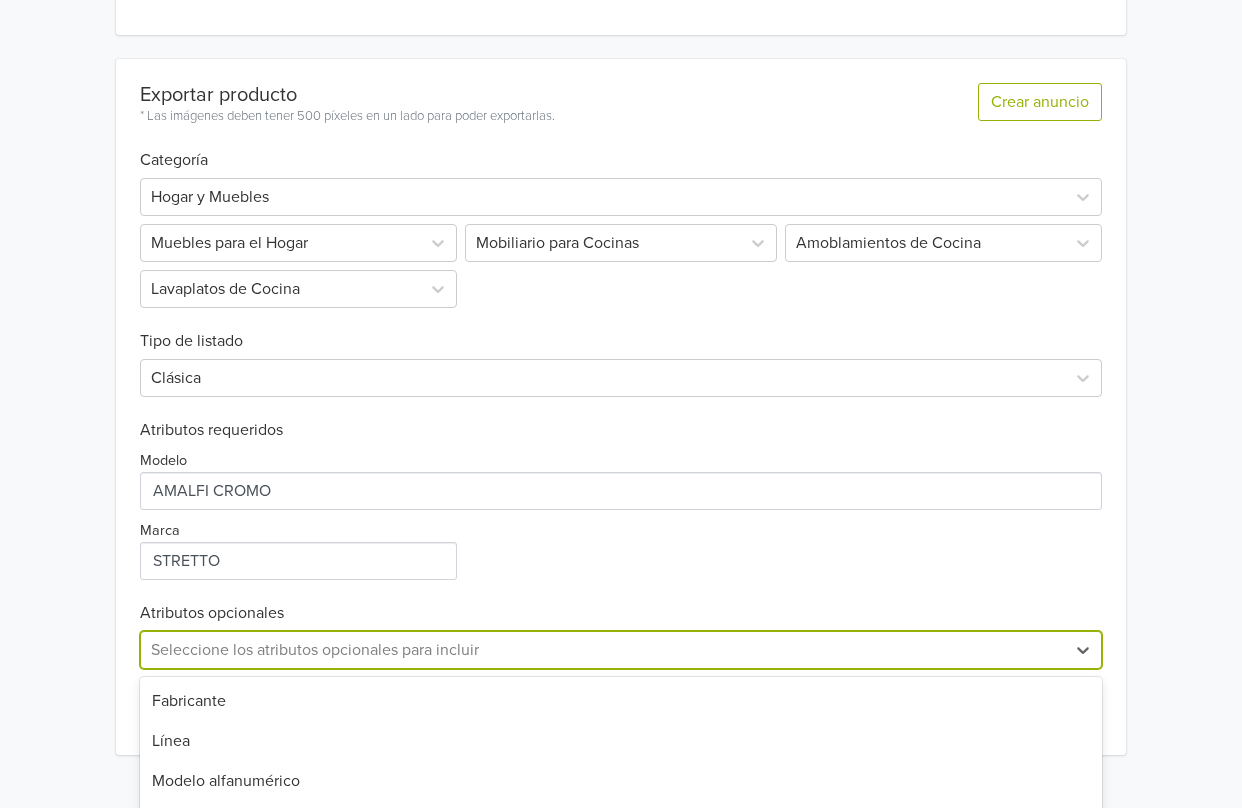 click on "Color" at bounding box center [621, 861] 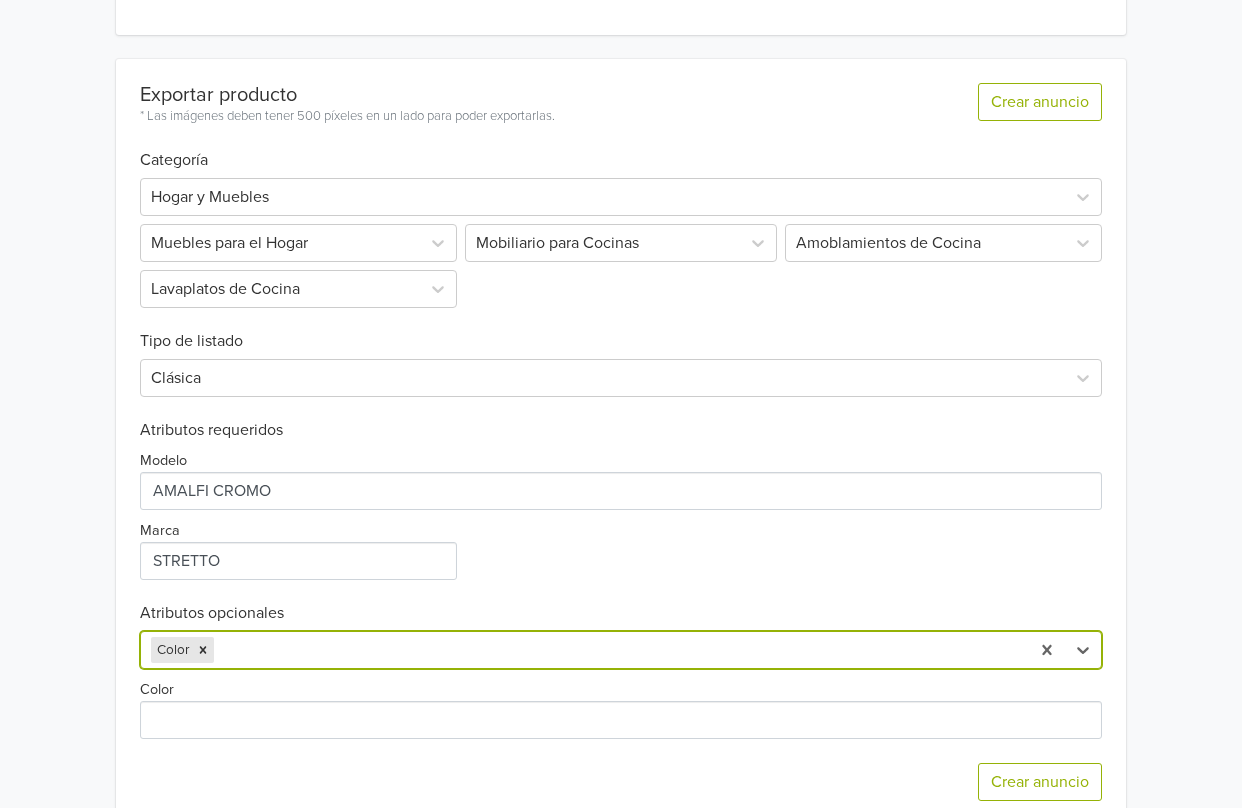 scroll, scrollTop: 572, scrollLeft: 0, axis: vertical 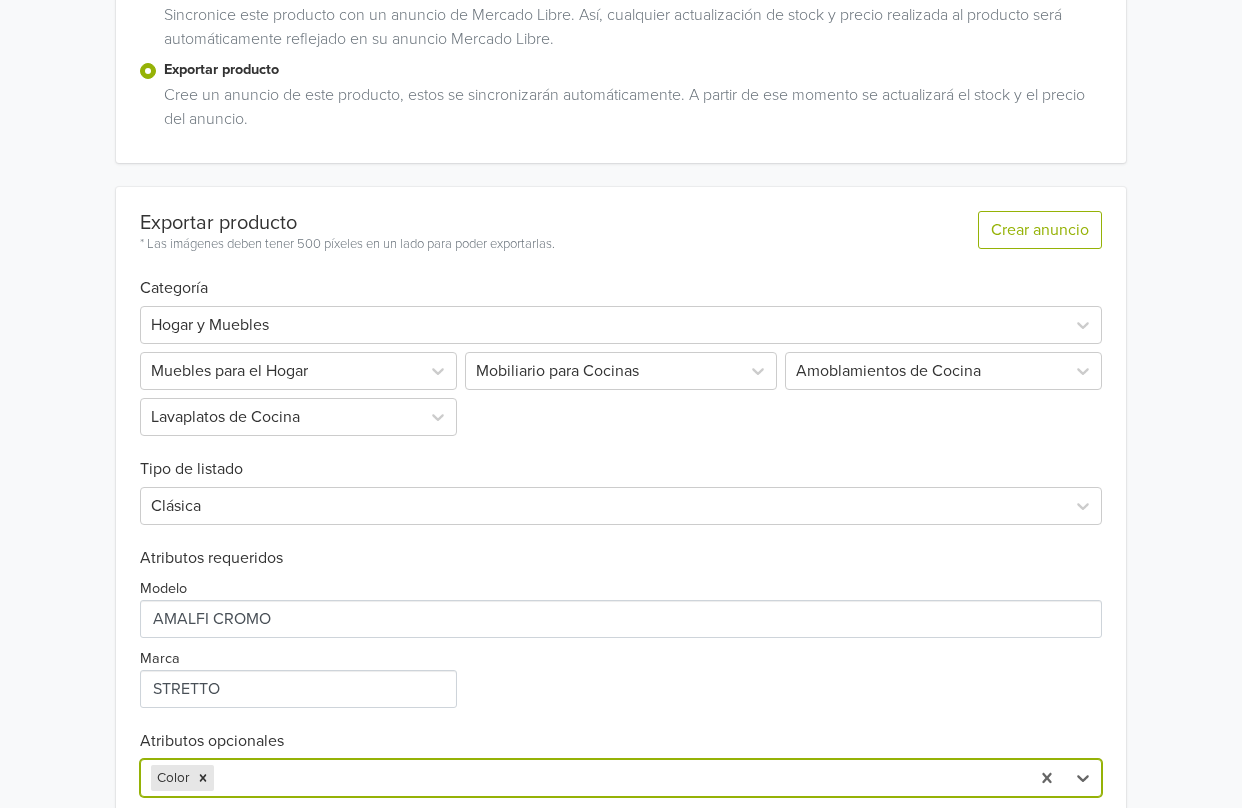 click on "Color" at bounding box center (621, 848) 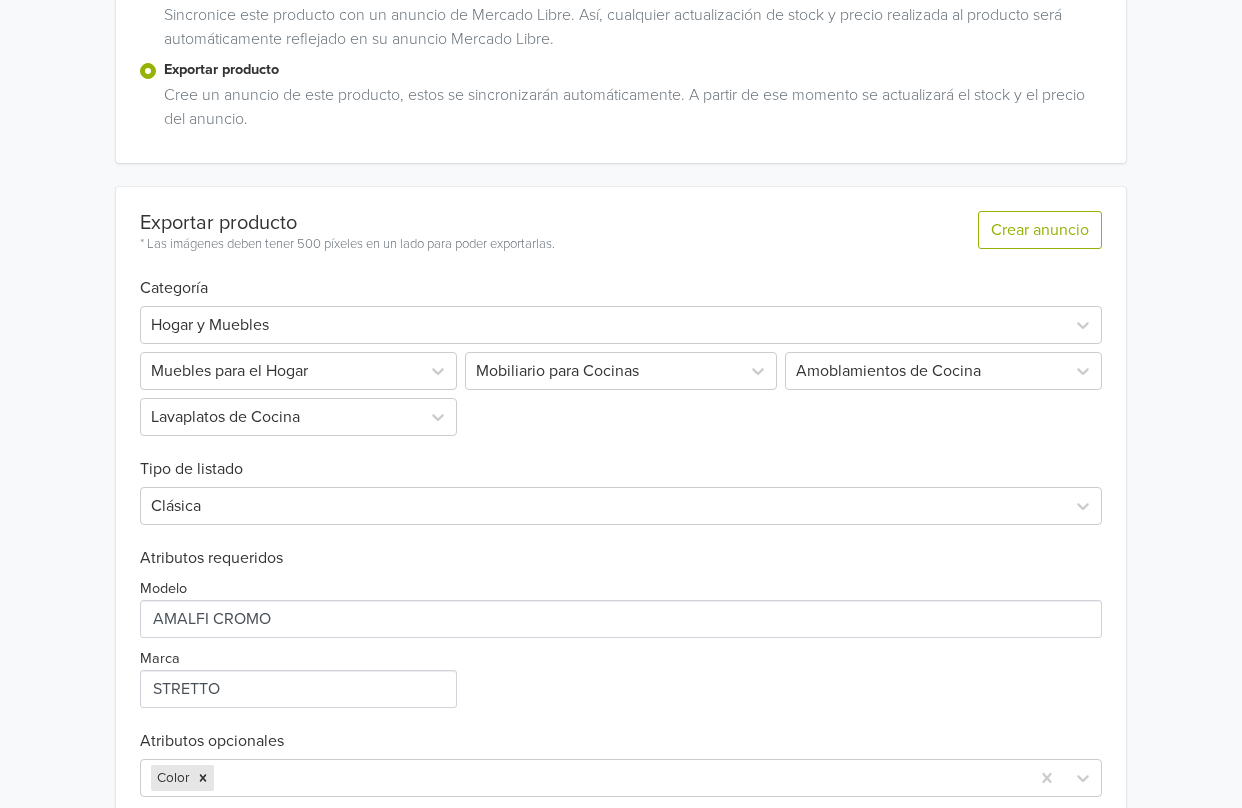 type on "CROMO" 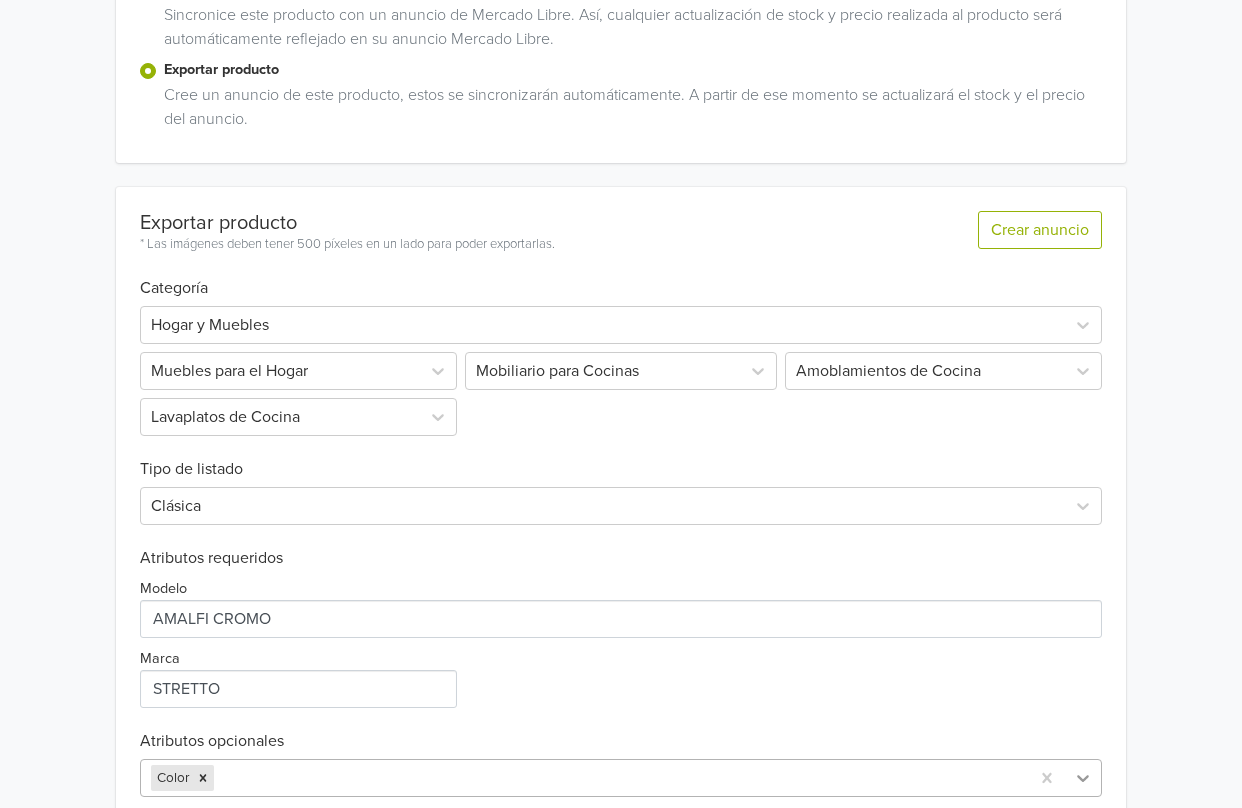 click at bounding box center [1083, 778] 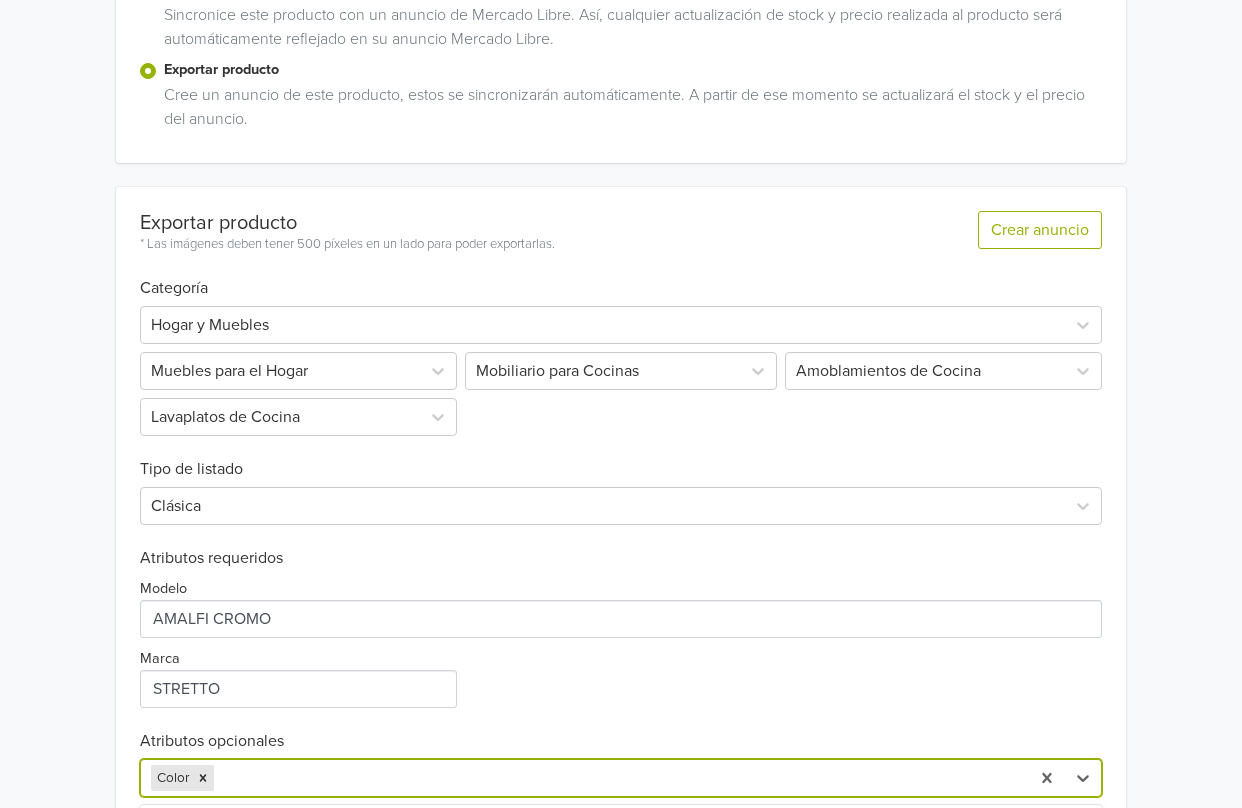 click on "Línea" at bounding box center (621, 869) 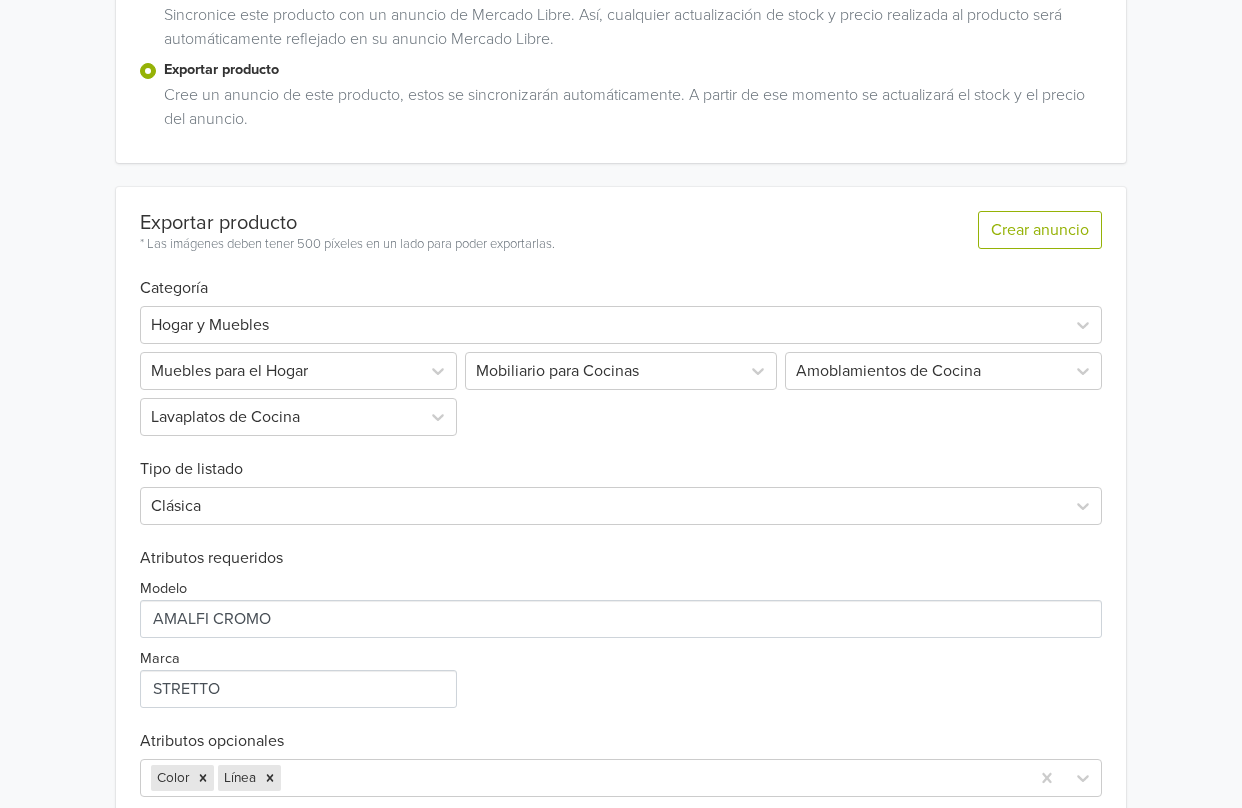 click on "Línea" at bounding box center (621, 848) 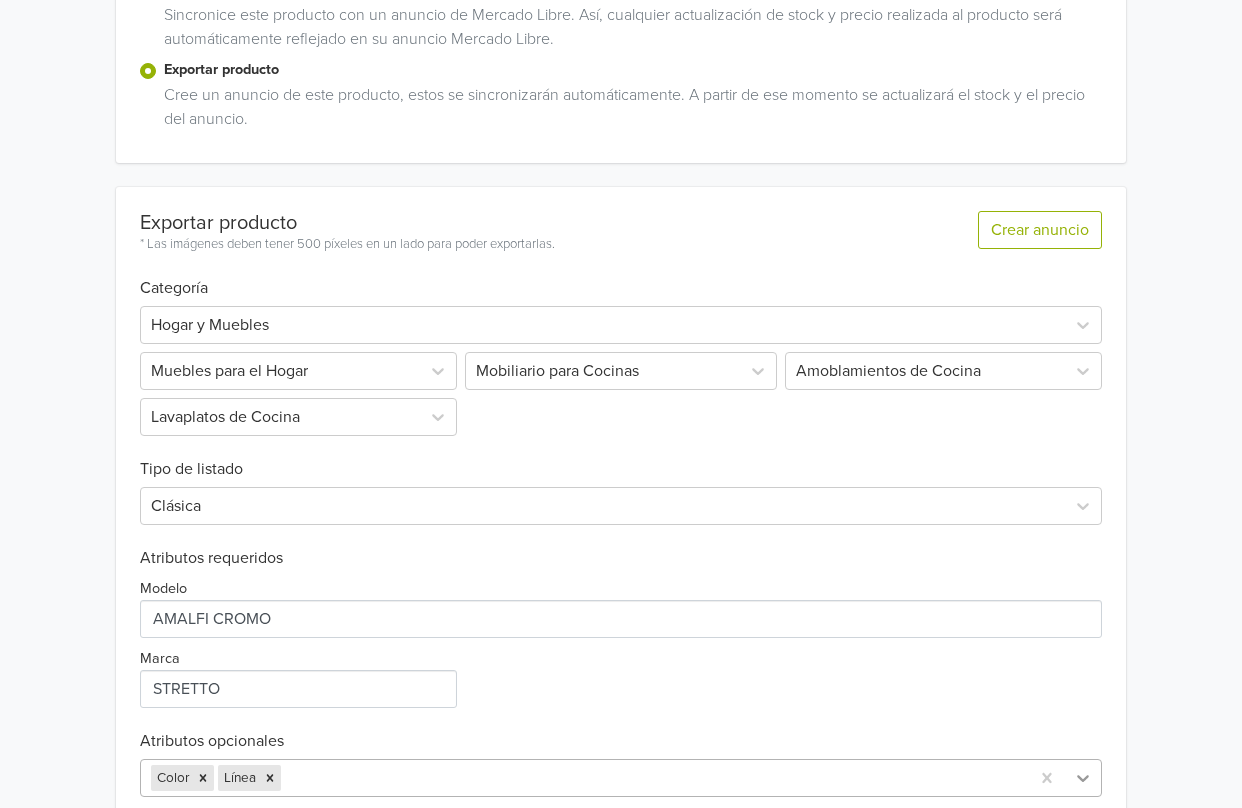 type on "AMALFI" 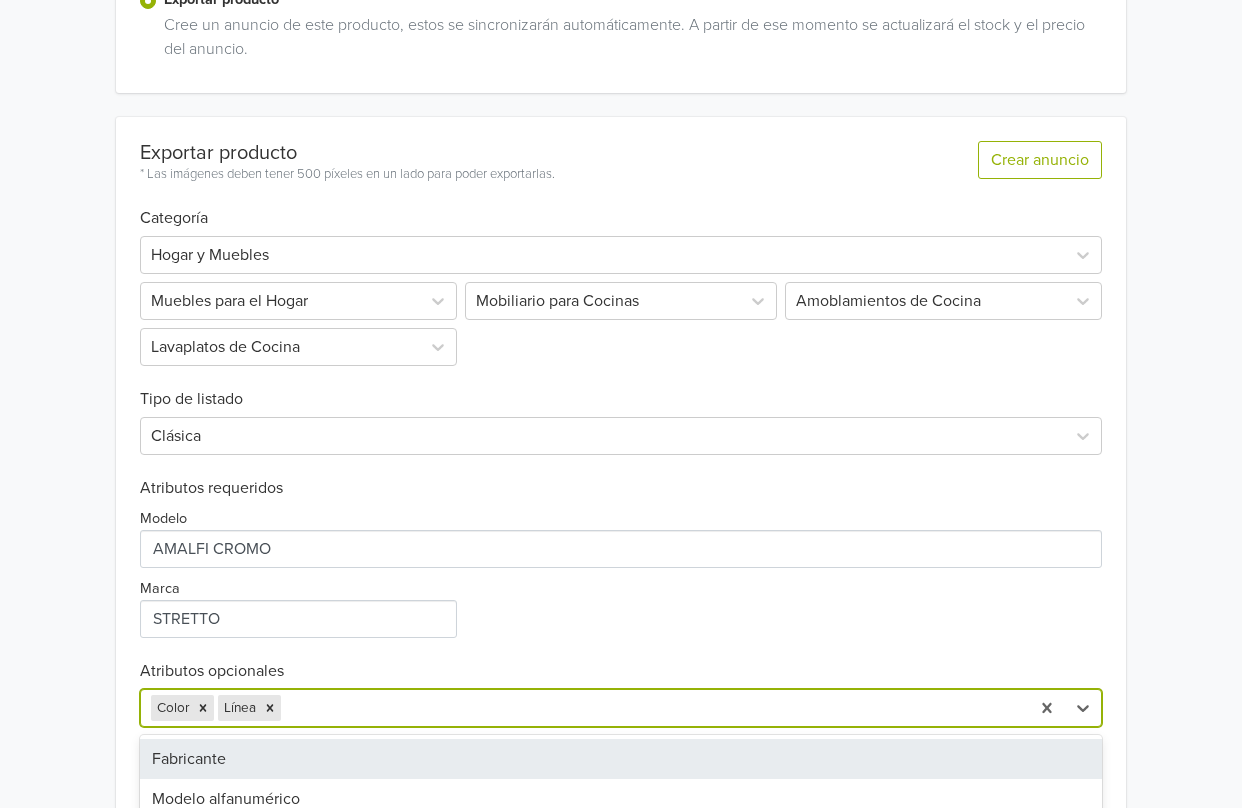 click on "MONOMANDO LAVAPLATOS AMALFI CROMO GTIN: No establecido Precio: 34990 [CURRENCY] Descripción MONOMANDO STRETTO NUEVO Características El monomando Amalfi cuenta con un cartucho cerámico que garantiza un funcionamiento suave y duradero. Su (...) ¿Qué acción quieres tomar? Sincronizar con anuncio existente Sincronice este producto con un anuncio de Mercado Libre. Así, cualquier actualización de stock y precio realizada al producto será automáticamente reflejado en su anuncio Mercado Libre. Exportar producto Cree un anuncio de este producto, estos se sincronizarán automáticamente. A partir de ese momento se actualizará el stock y el precio del anuncio. Exportar producto * Las imágenes deben tener 500 píxeles en un lado para poder exportarlas. Crear anuncio Categoría Hogar y Muebles Muebles para el Hogar Mobiliario para Cocinas Amoblamientos de Cocina Lavaplatos de Cocina Tipo de listado Clásica Atributos requeridos Modelo Marca Atributos opcionales Fabricante, 1 of 21. 21 results available." at bounding box center (621, 167) 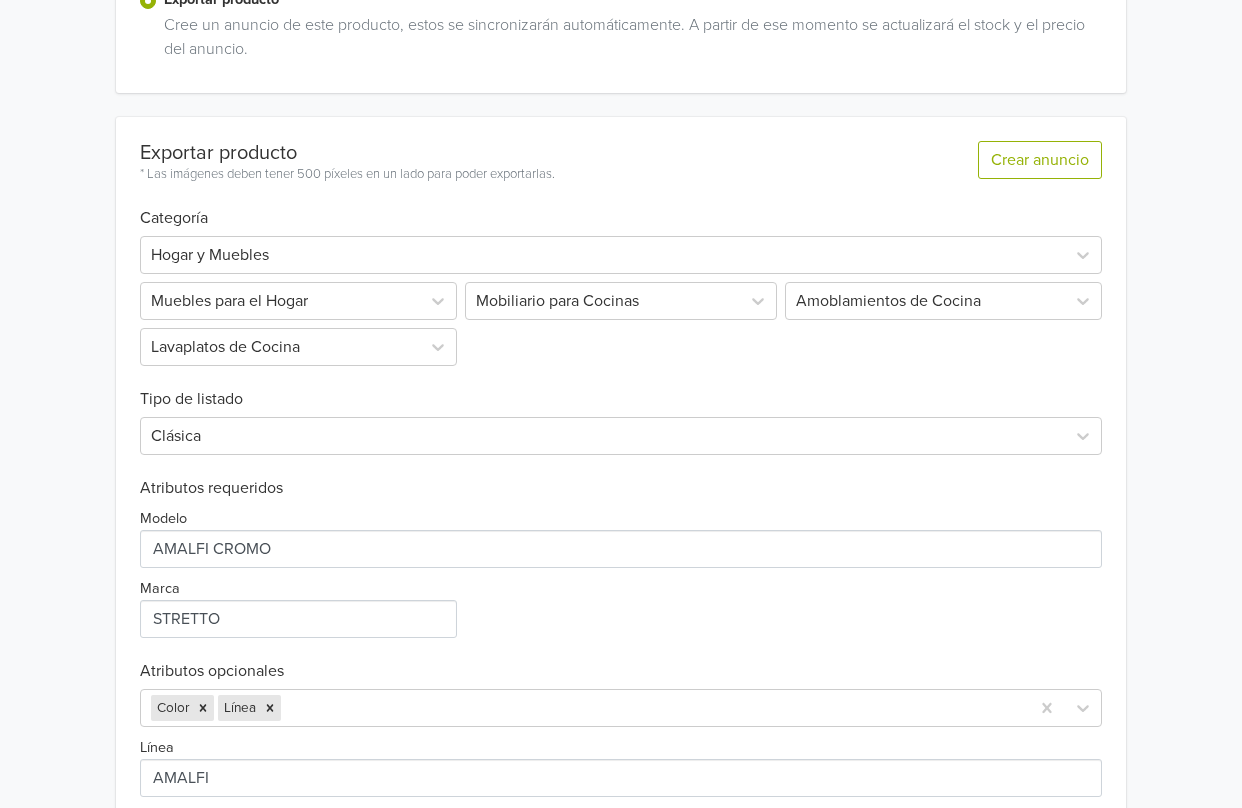 click on "Crear anuncio" at bounding box center (1040, 910) 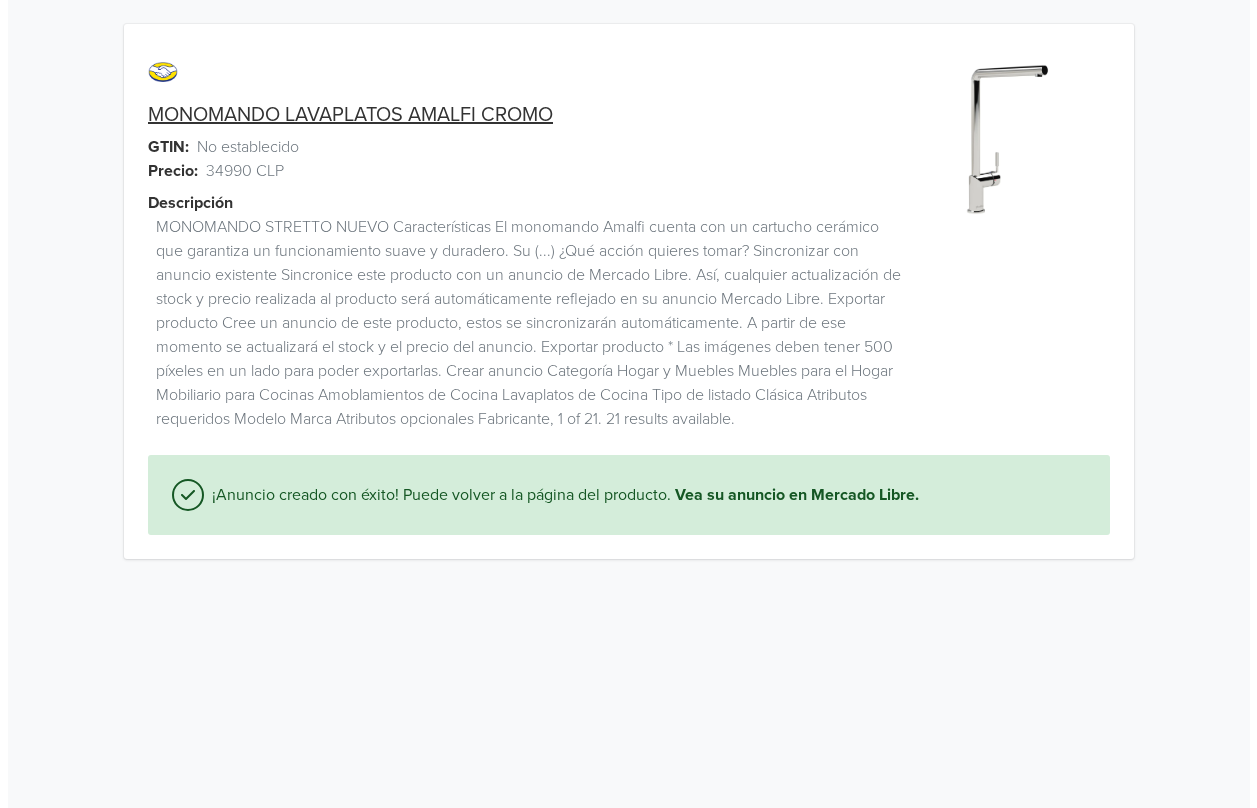 scroll, scrollTop: 0, scrollLeft: 0, axis: both 